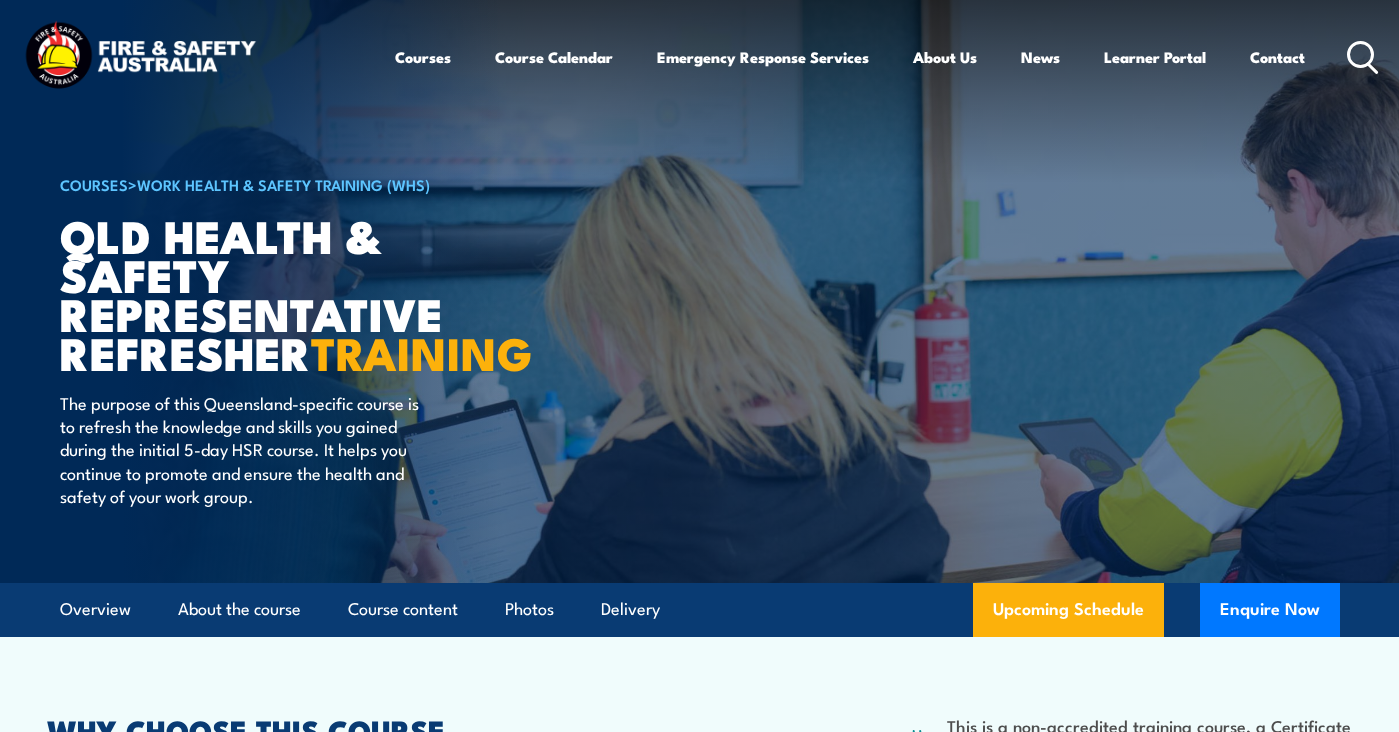 scroll, scrollTop: 0, scrollLeft: 0, axis: both 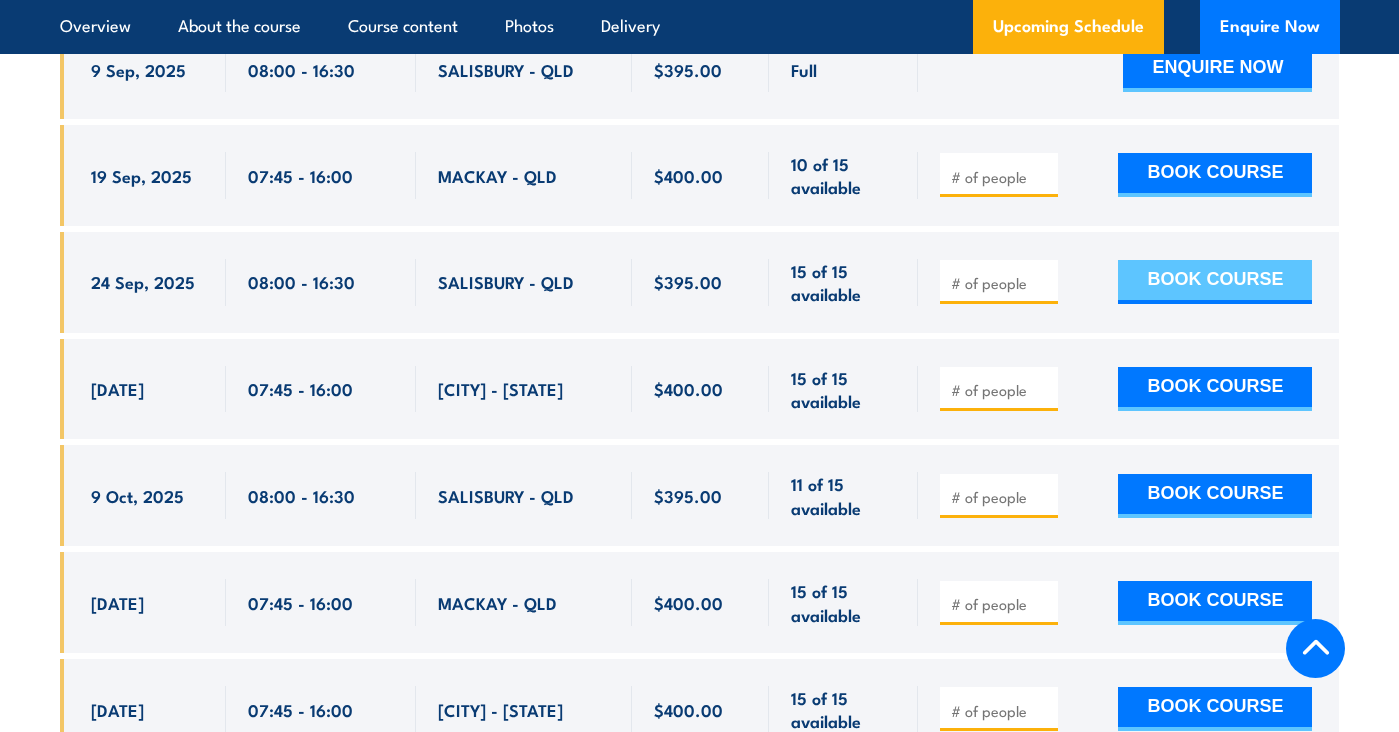 click on "BOOK COURSE" at bounding box center [1215, 282] 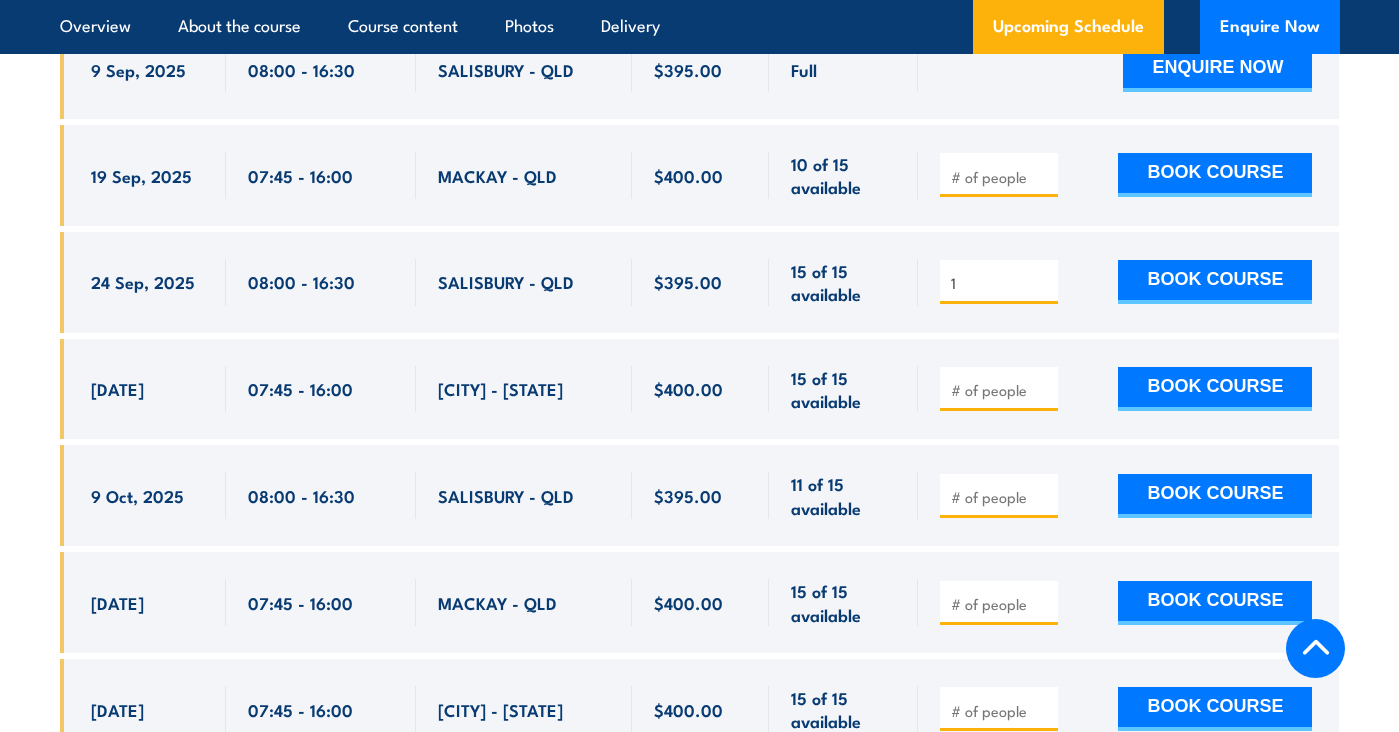 type on "1" 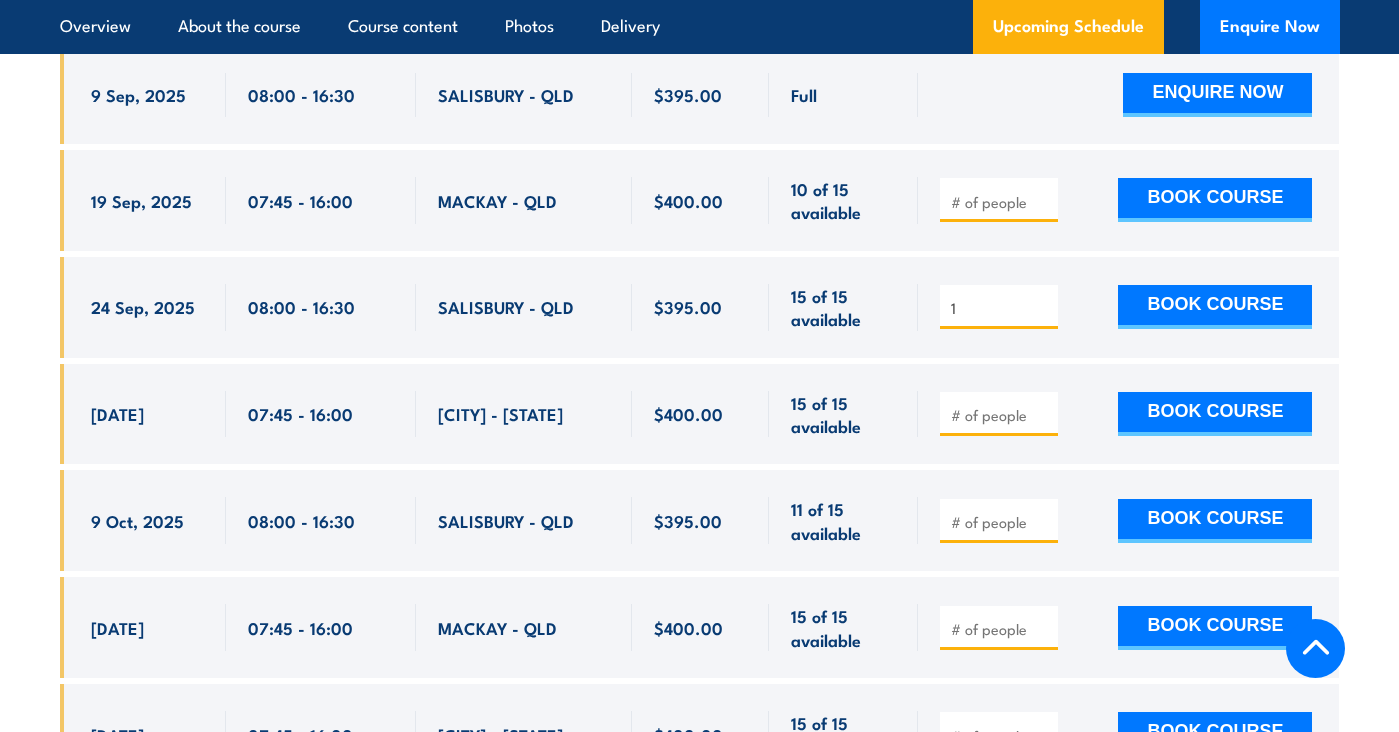 scroll, scrollTop: 4000, scrollLeft: 0, axis: vertical 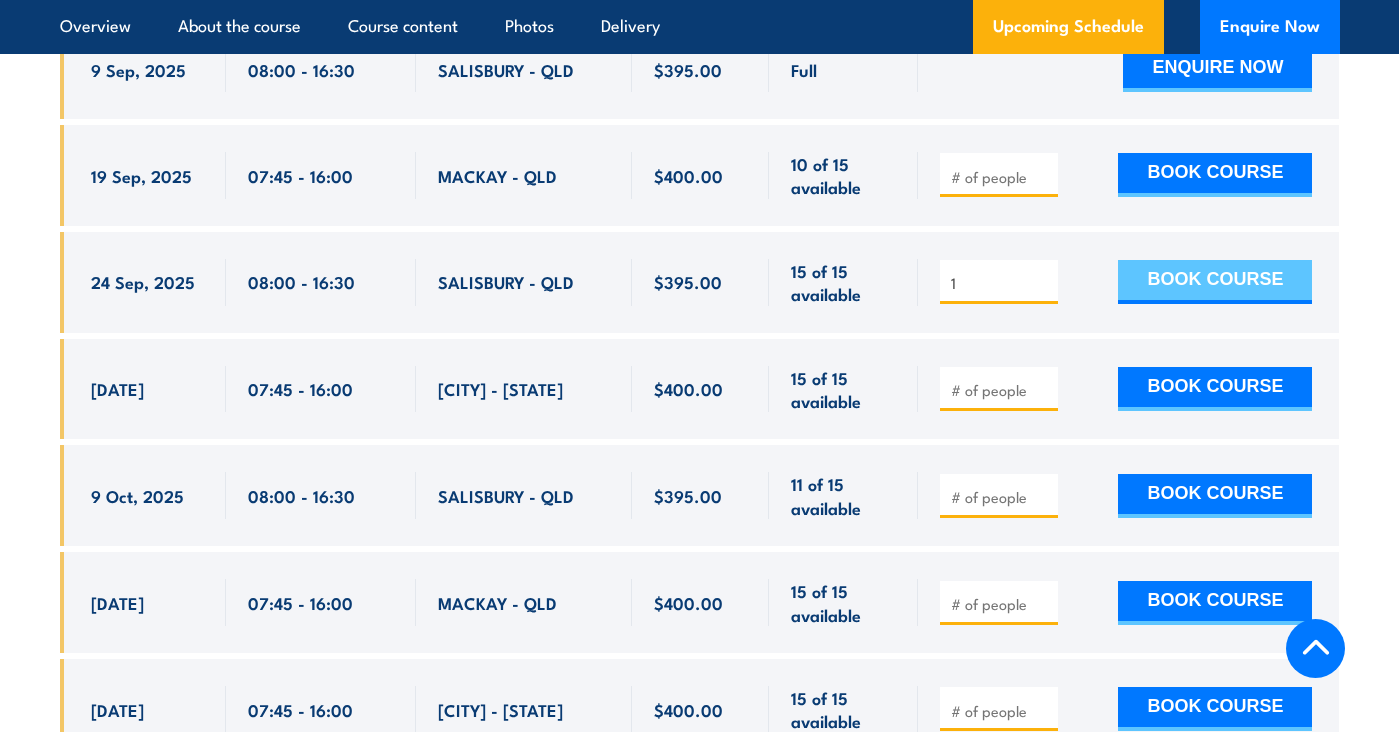 click on "BOOK COURSE" at bounding box center (1215, 282) 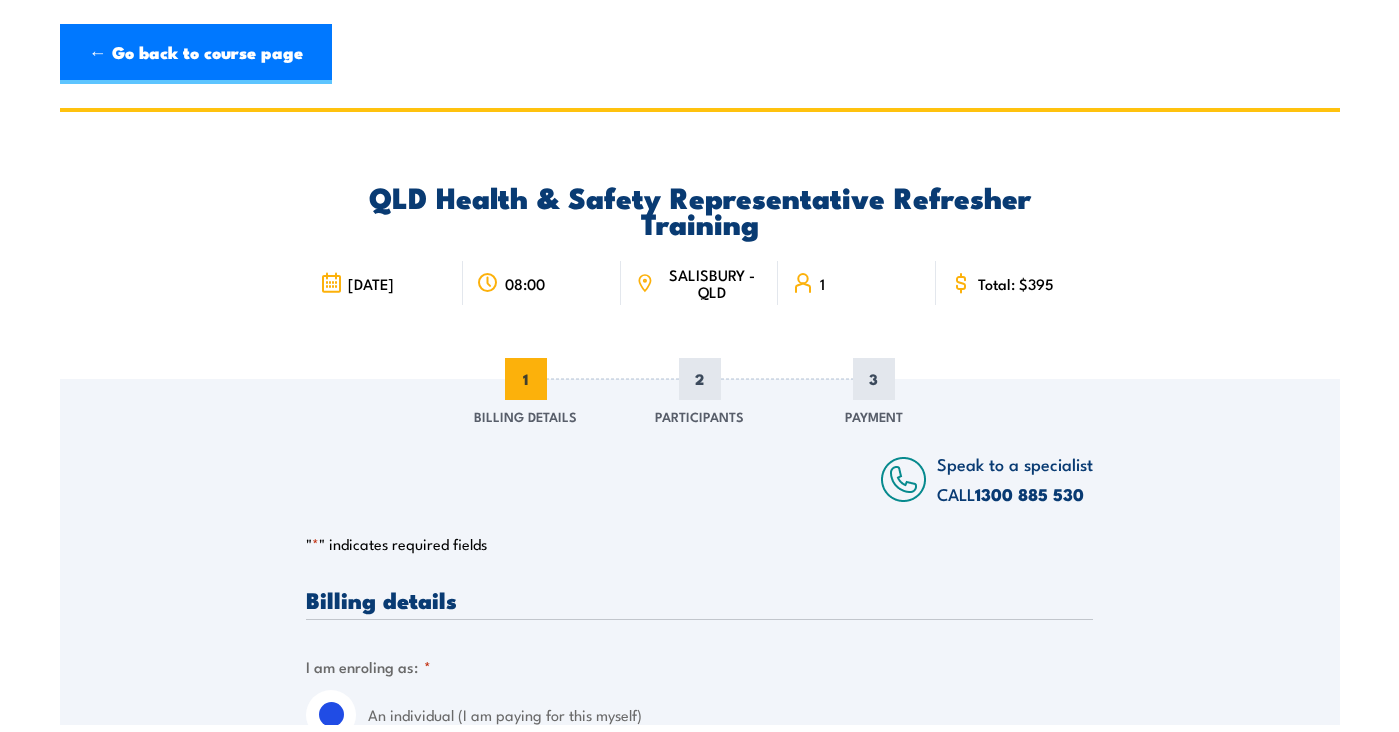 scroll, scrollTop: 0, scrollLeft: 0, axis: both 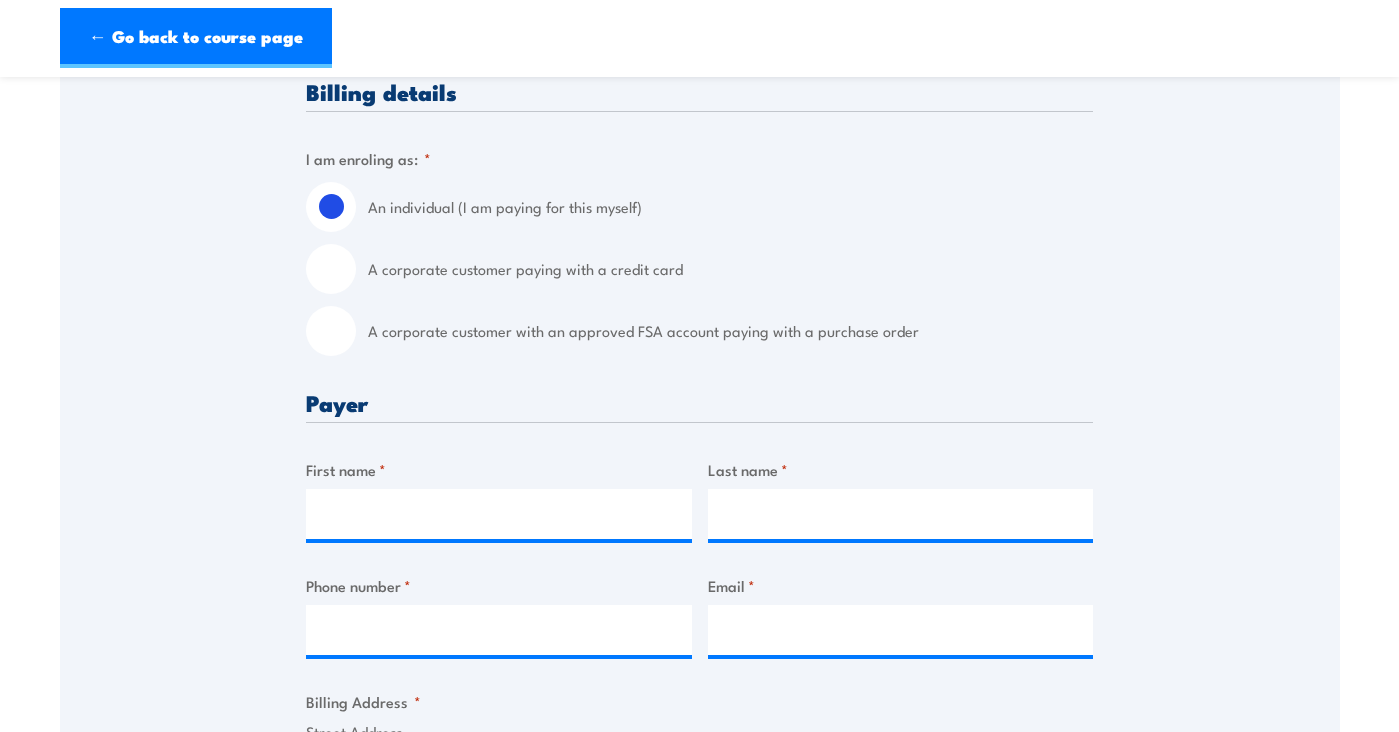 click on "A corporate customer with an approved FSA account paying with a purchase order" at bounding box center [331, 331] 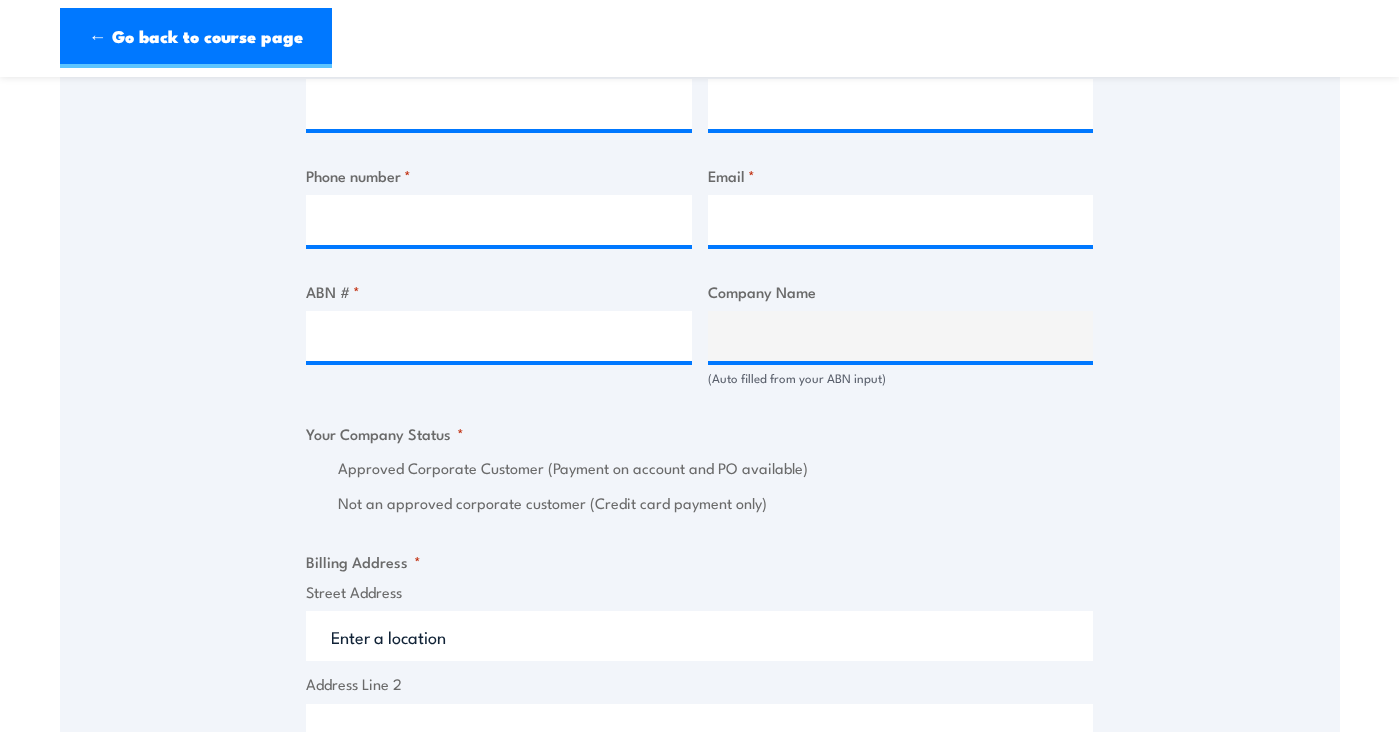 scroll, scrollTop: 1000, scrollLeft: 0, axis: vertical 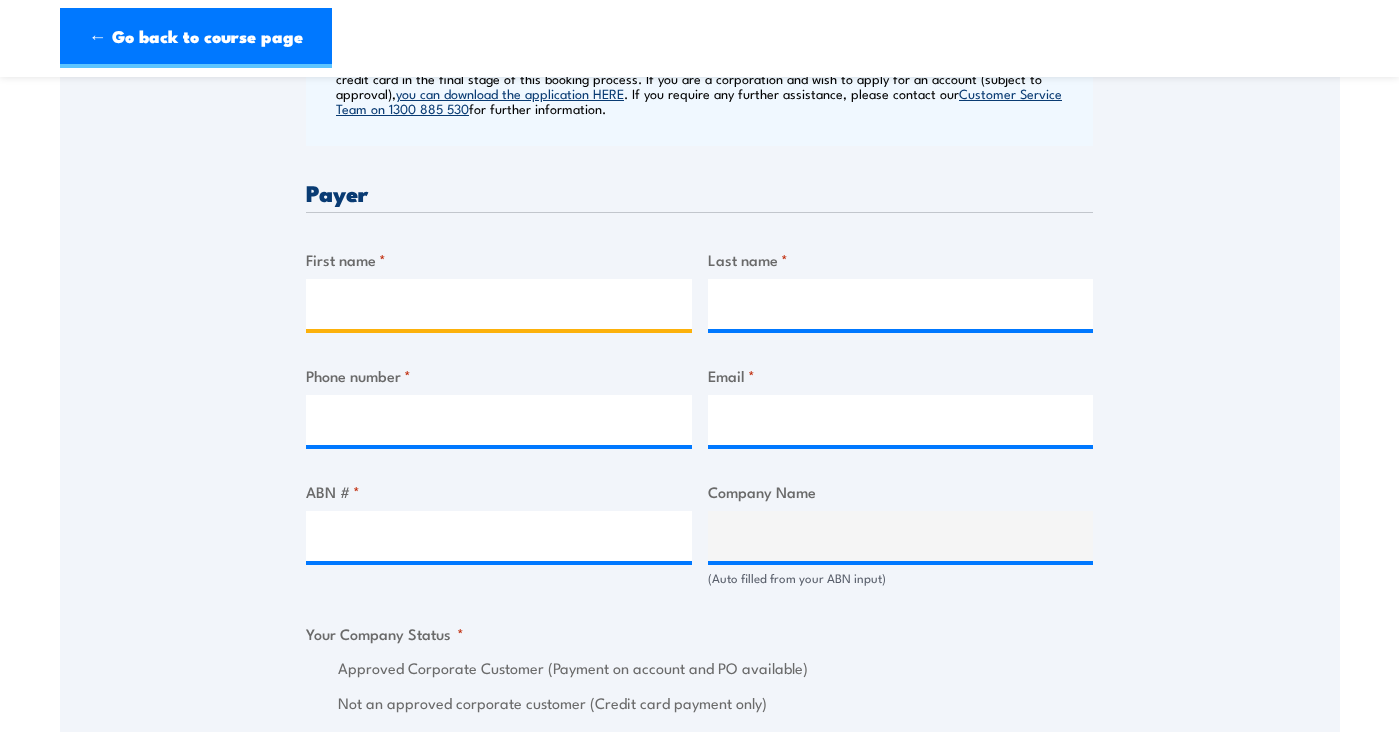 click on "First name *" at bounding box center (499, 304) 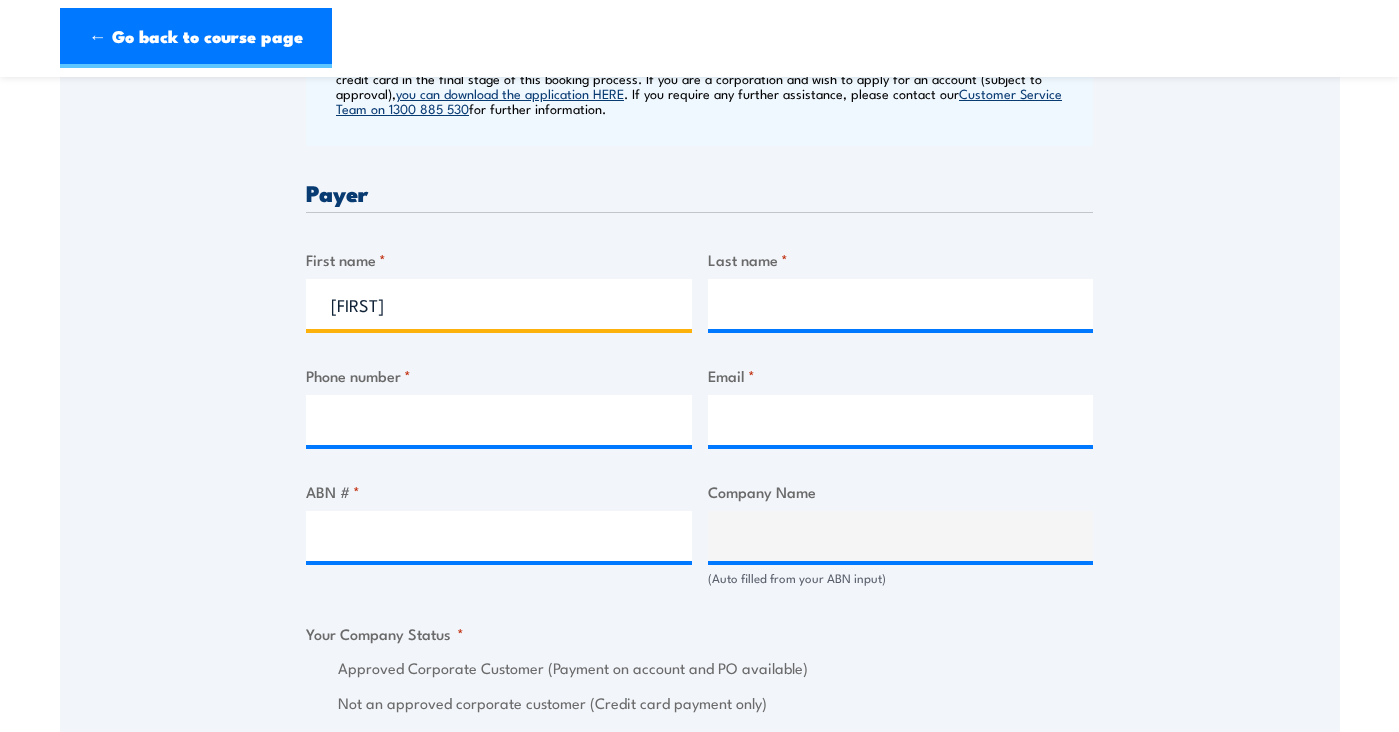 type on "Vito" 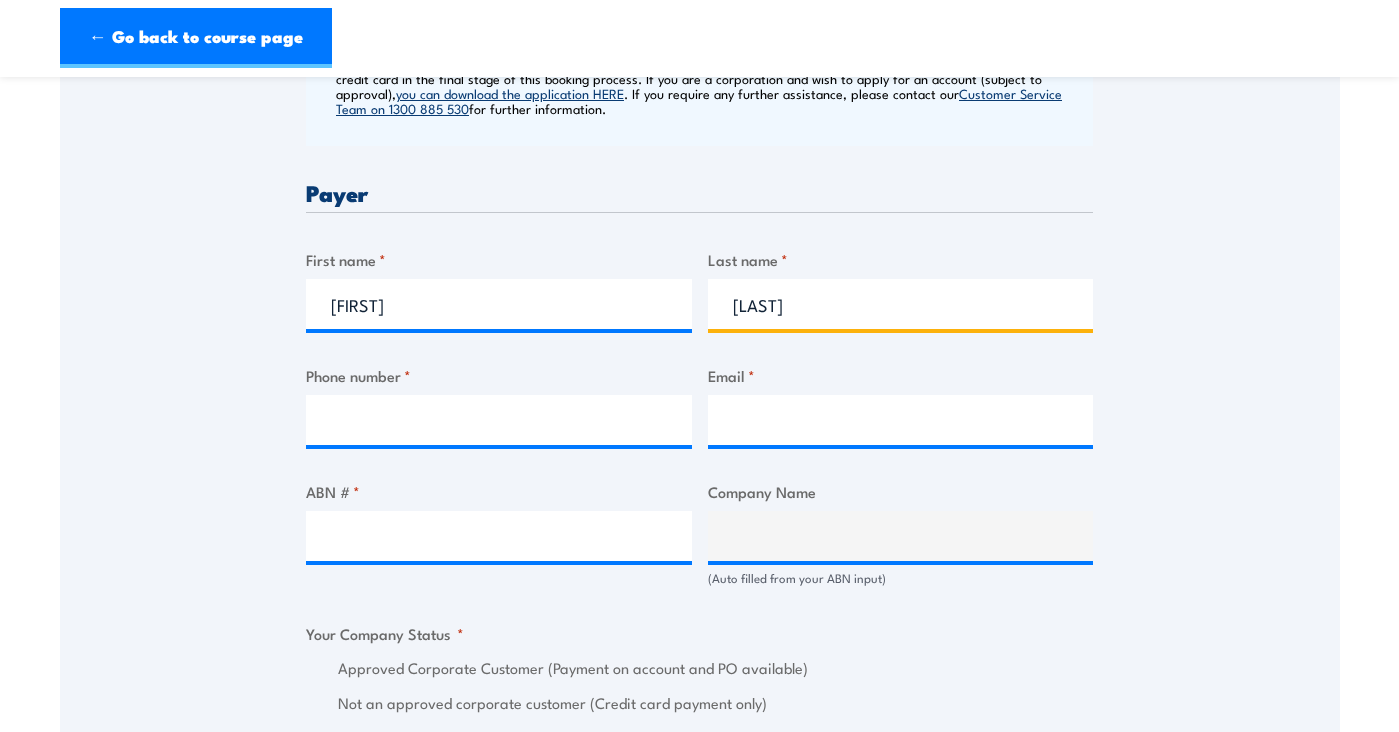 type on "Caltabiano" 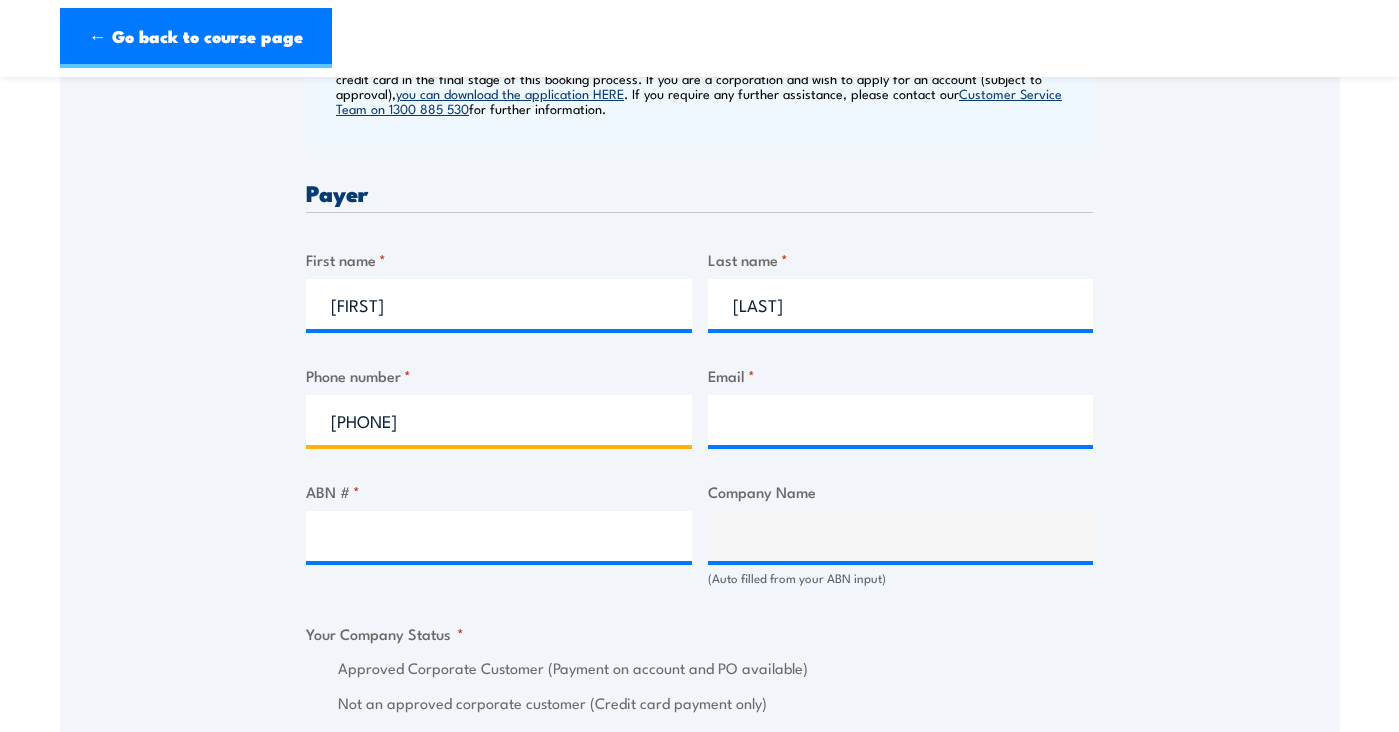 type on "0414329966" 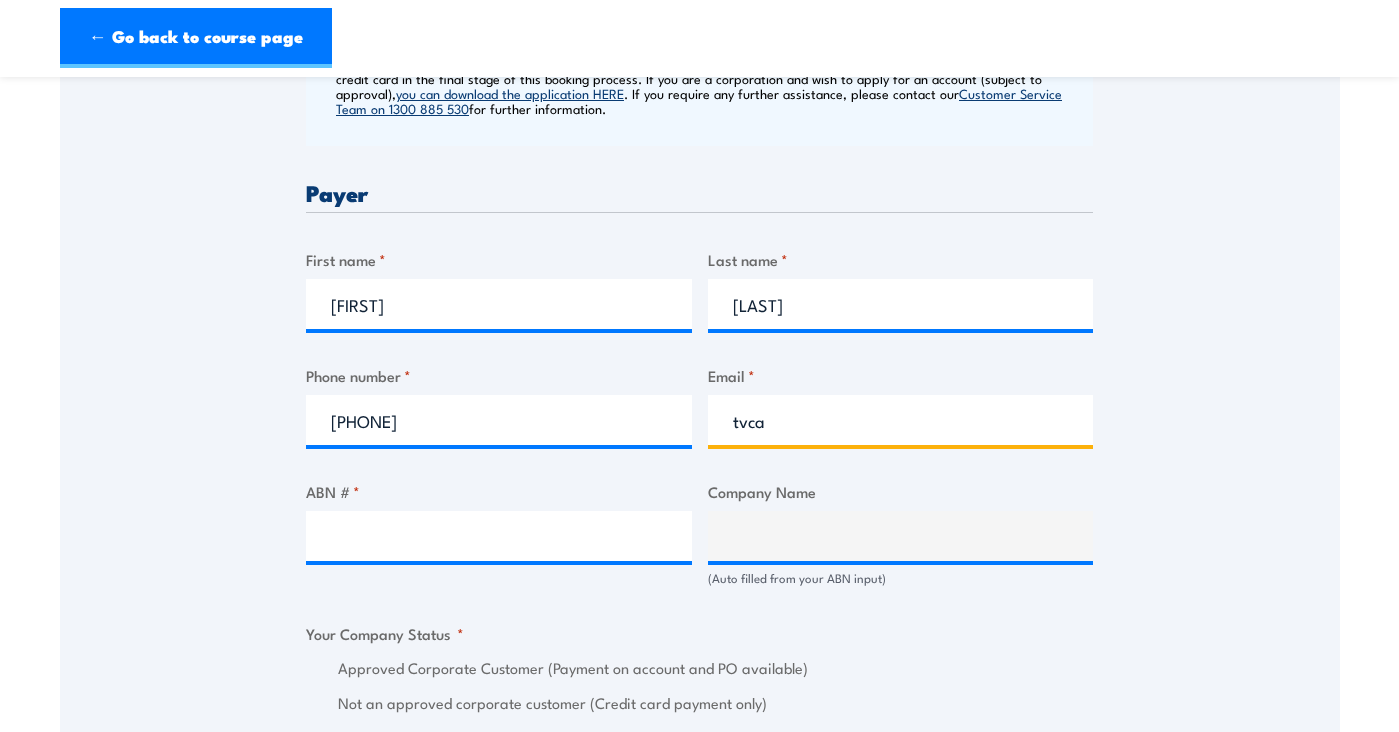 type on "tvcaltabiano@gmail.com" 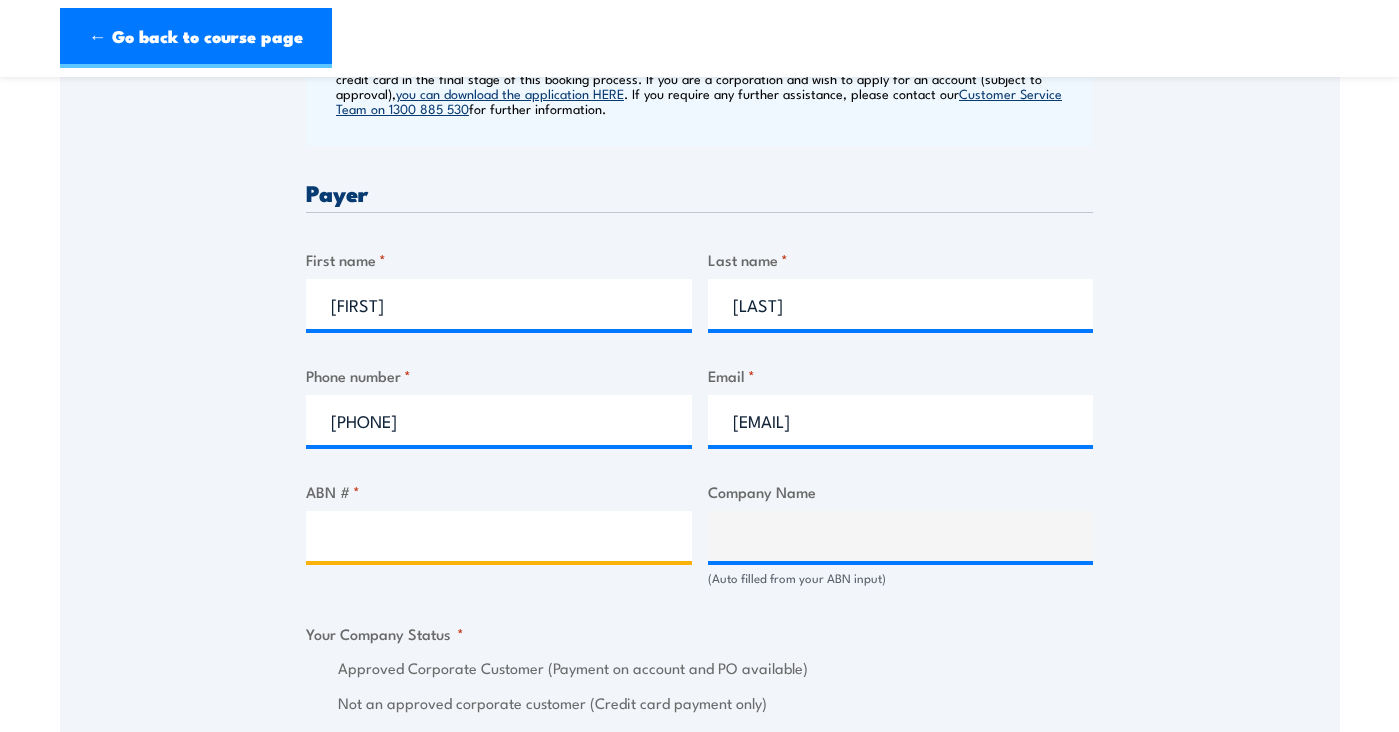 paste on "36 090 670 965" 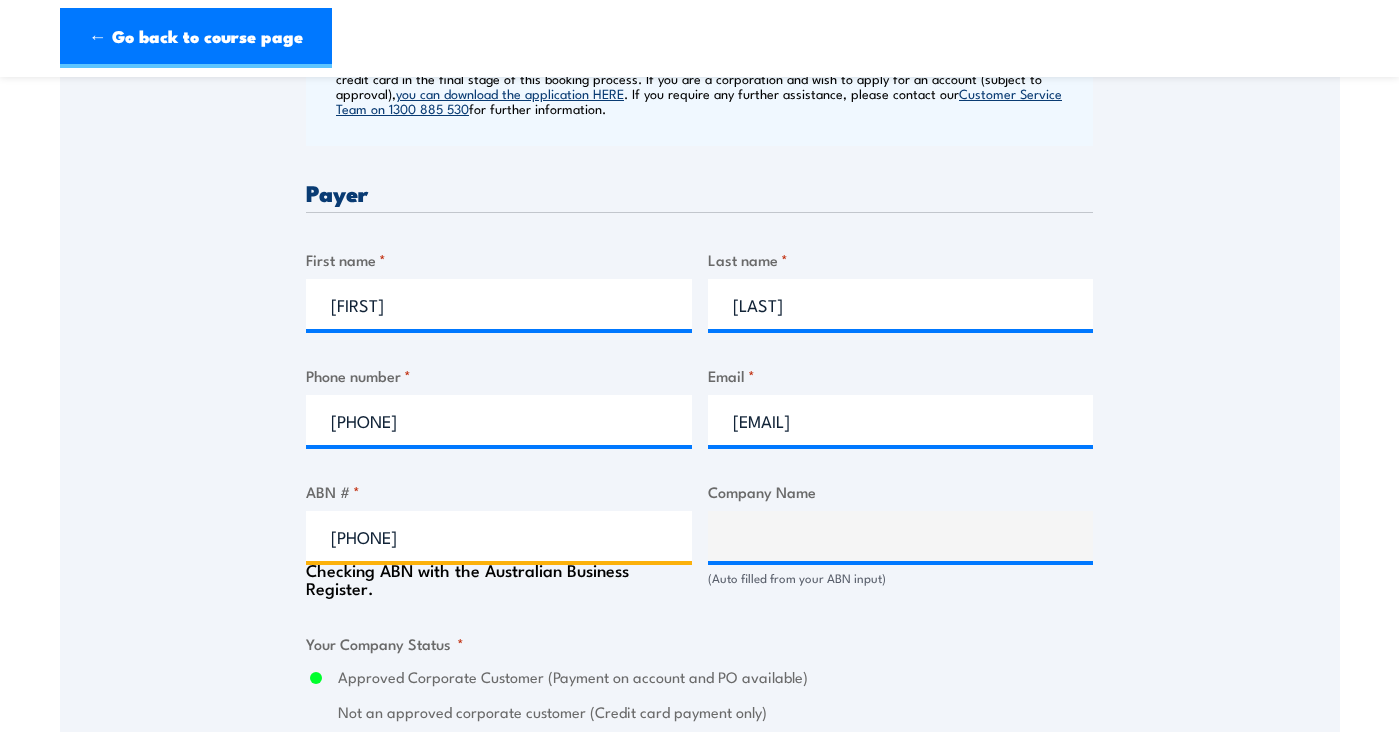 type on "VIRGIN AUSTRALIA AIRLINES PTY LTD" 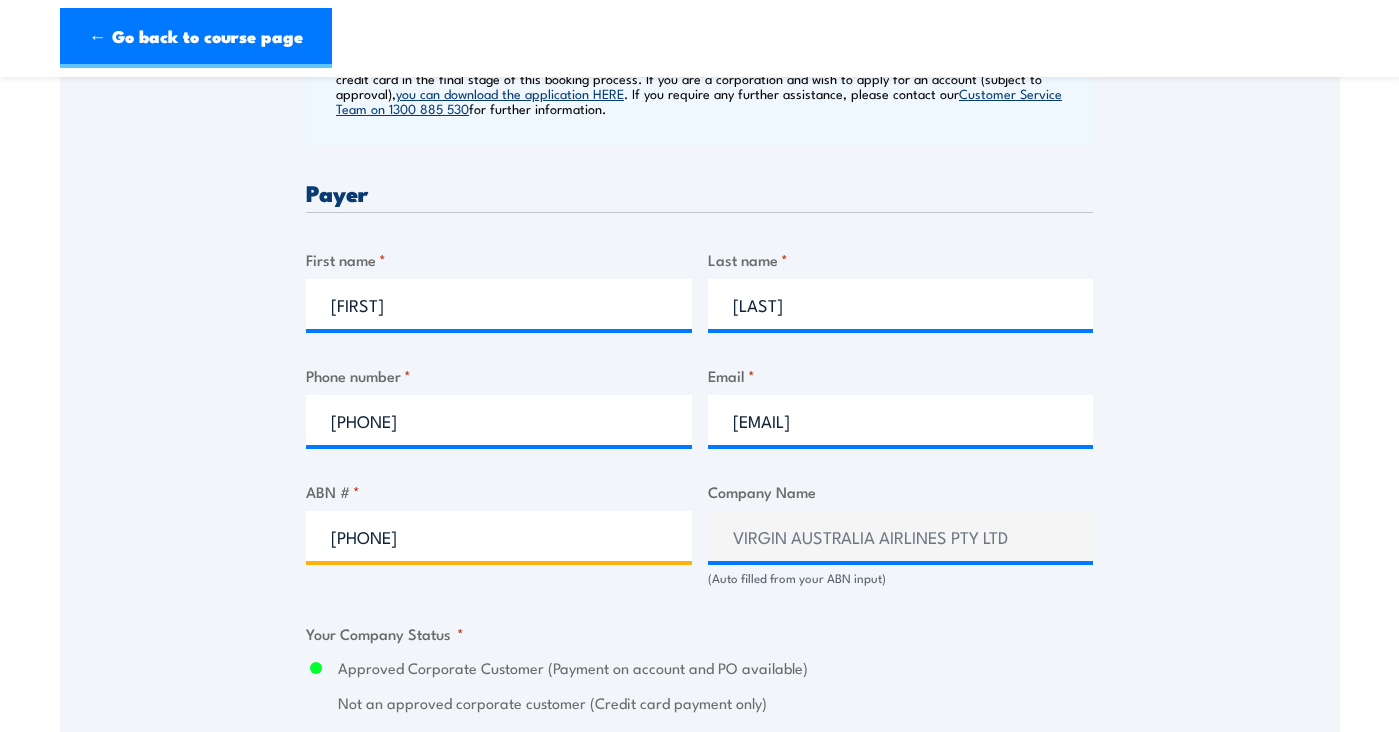 type on "36 090 670 965" 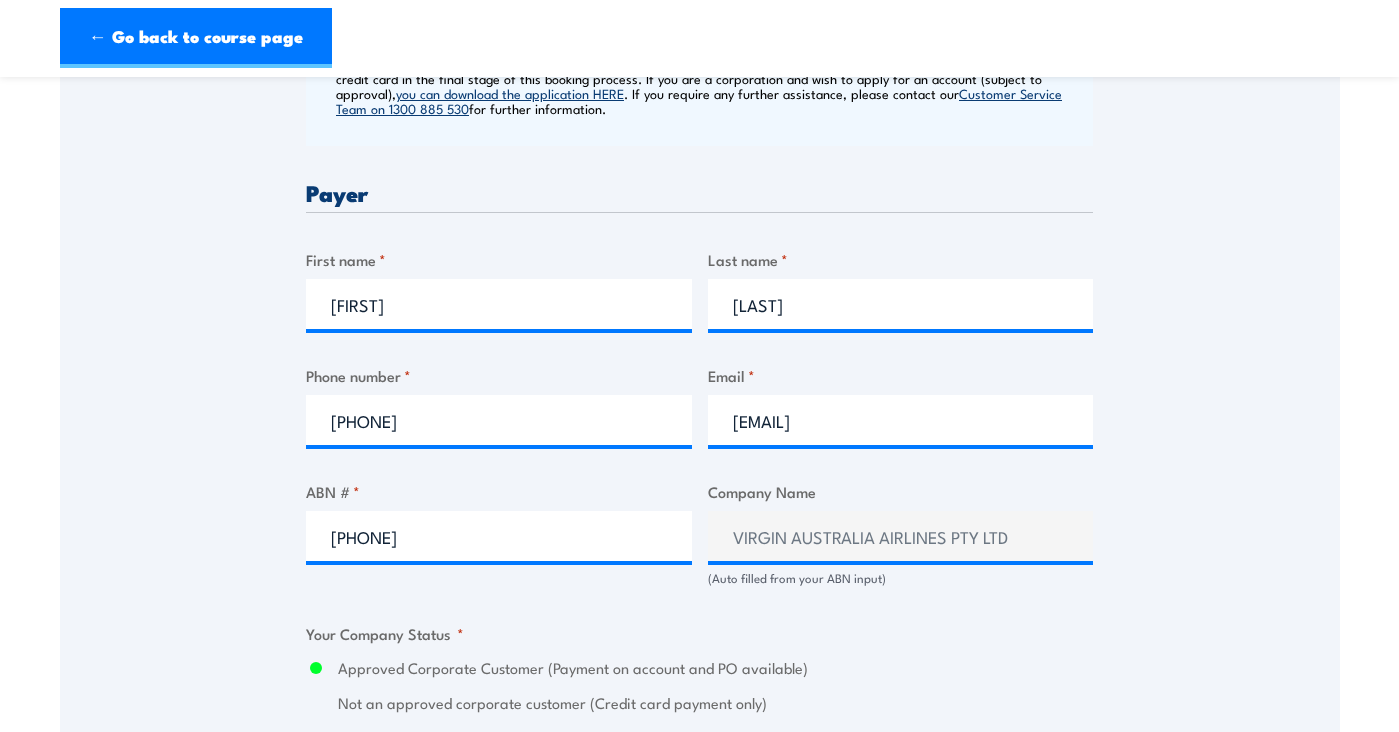click on "Speak to a specialist
CALL  1300 885 530
CALL  1300 885 530
" * " indicates required fields
1 Billing Details 2 Participants 3 Payment
Billing details I am enroling as: *
An individual (I am paying for this myself)
A corporate customer paying with a credit card
*" at bounding box center (700, 902) 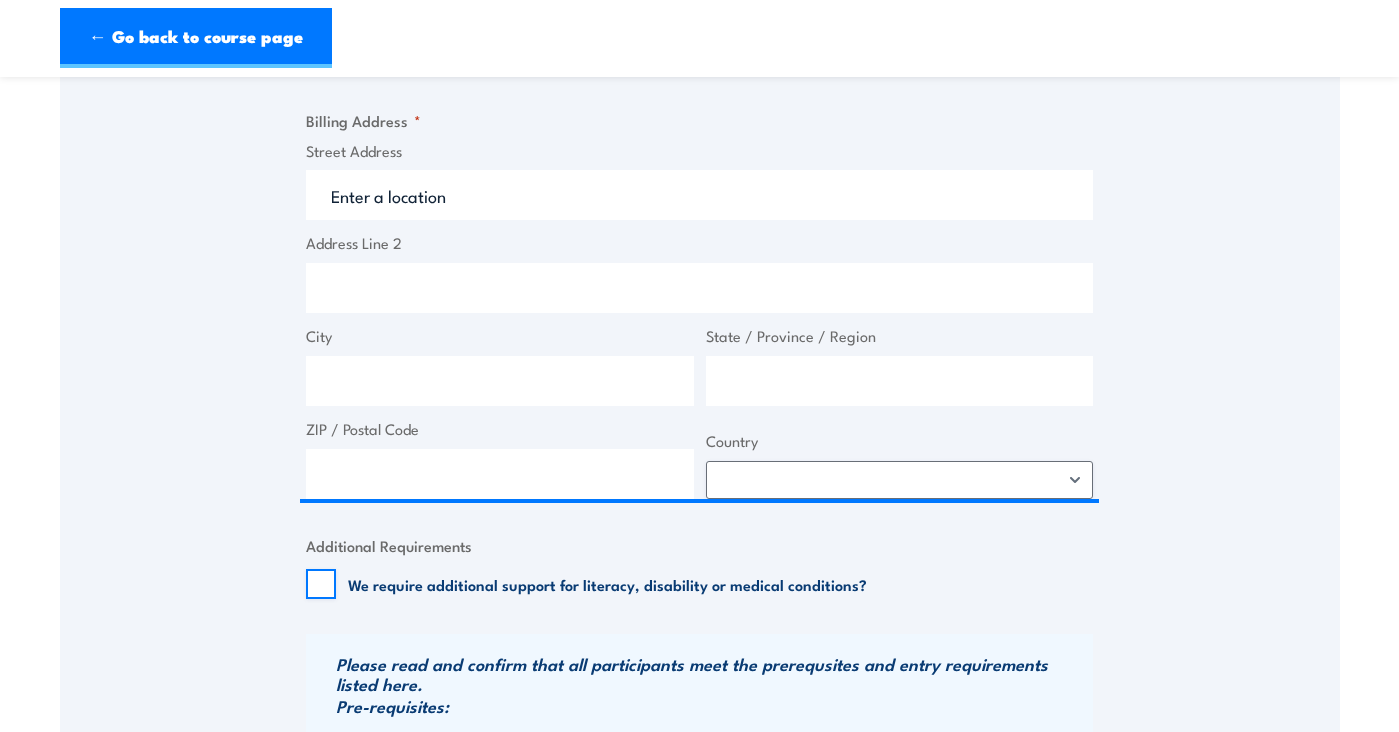 scroll, scrollTop: 1500, scrollLeft: 0, axis: vertical 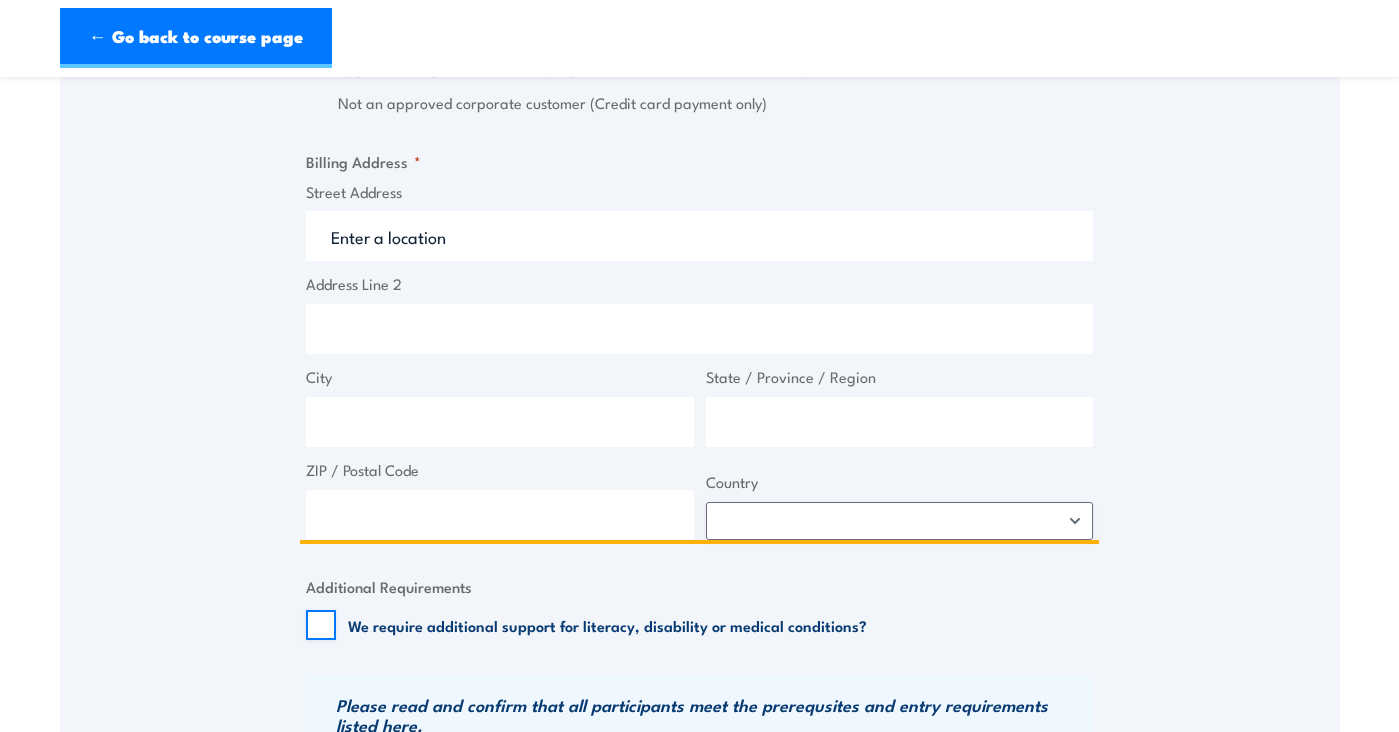 click on "Street Address" at bounding box center (699, 236) 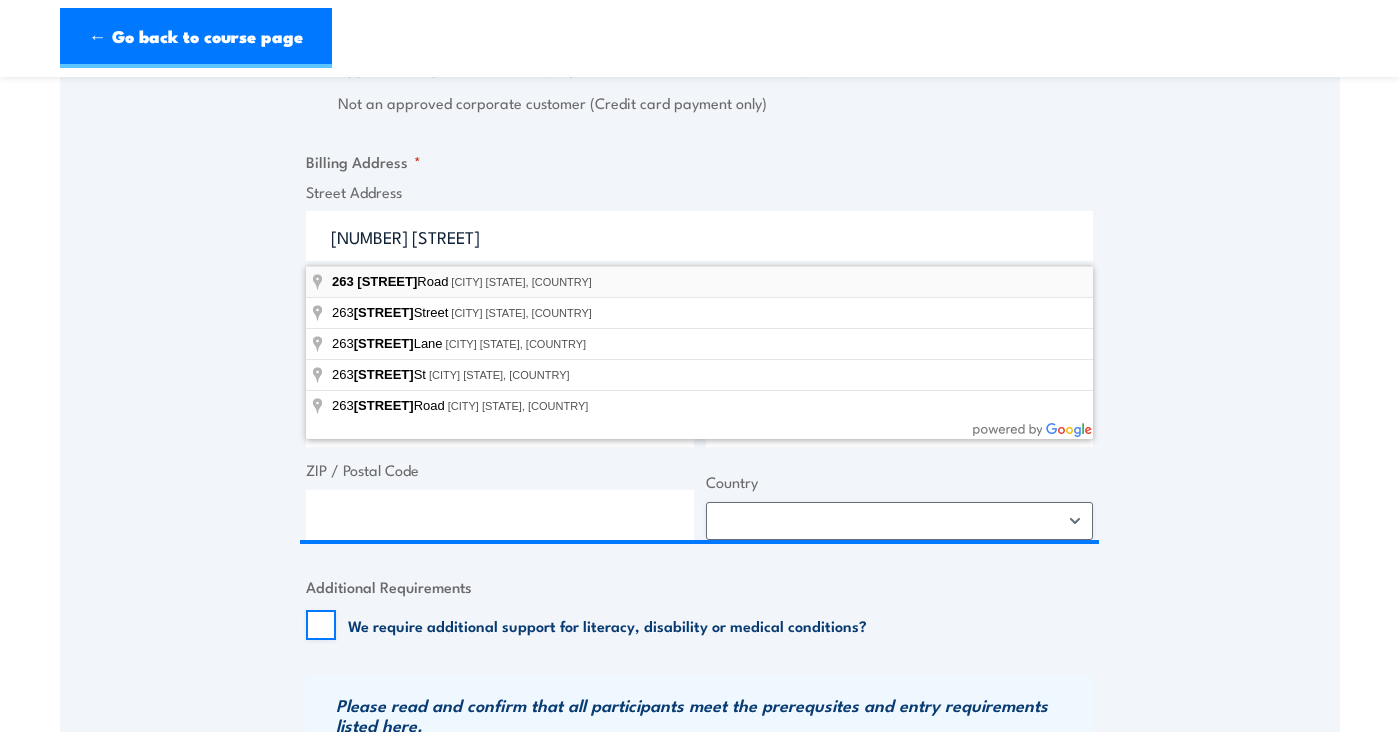 type on "263 Tufnell Road, Banyo QLD, Australia" 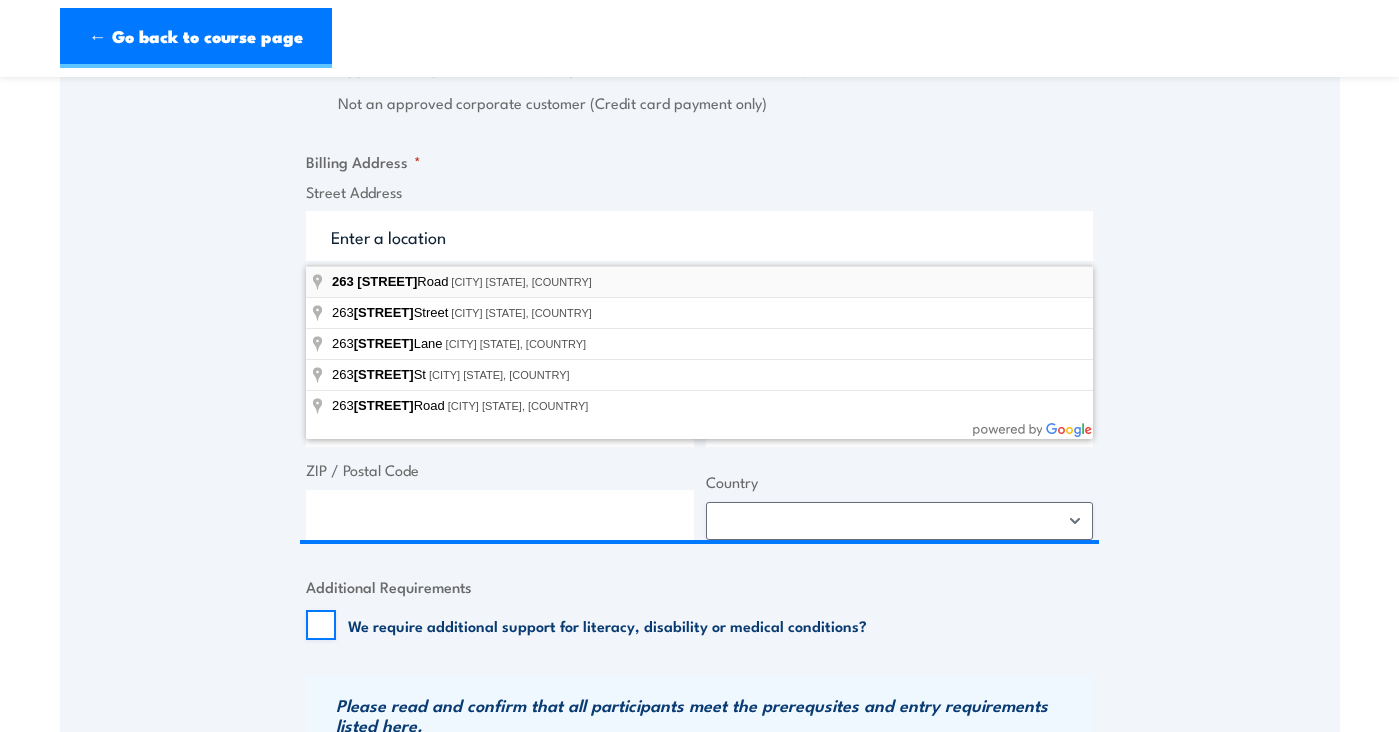 type on "263 Tufnell Rd" 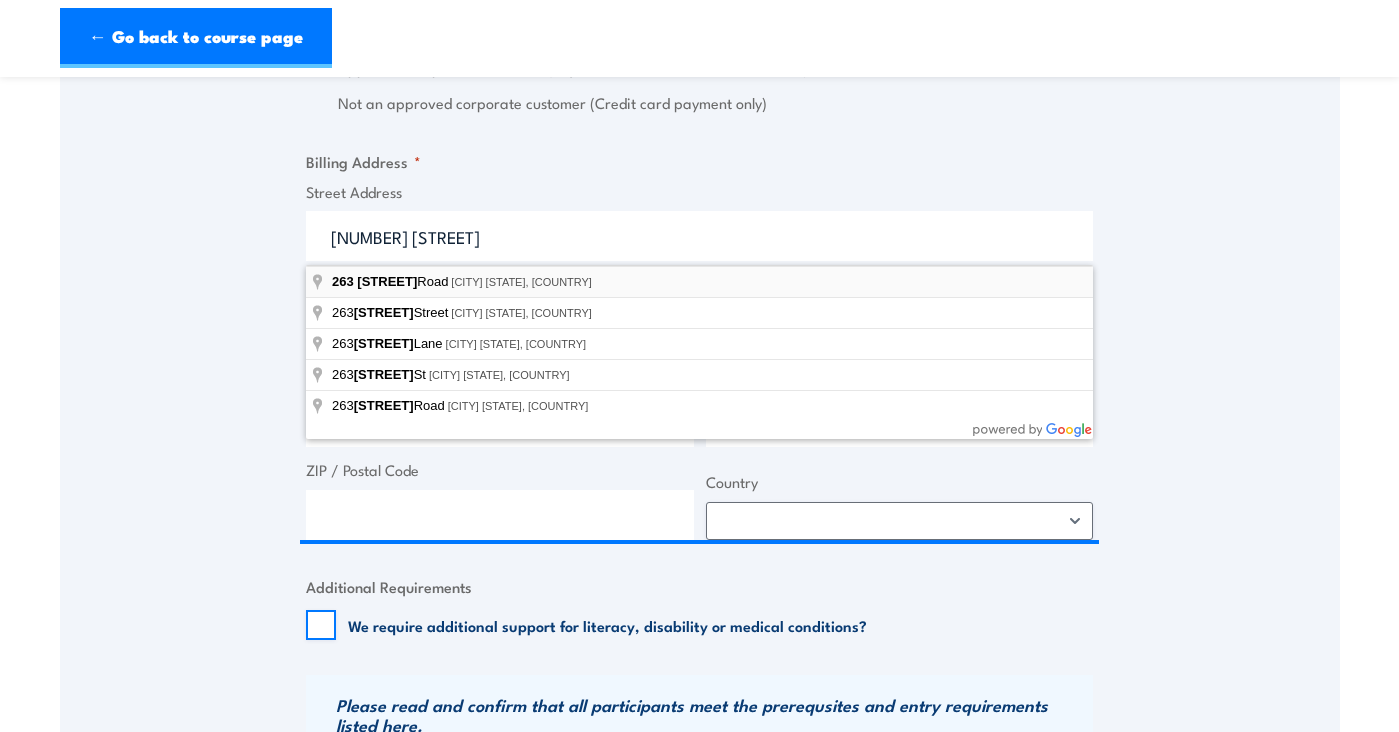 type on "Banyo" 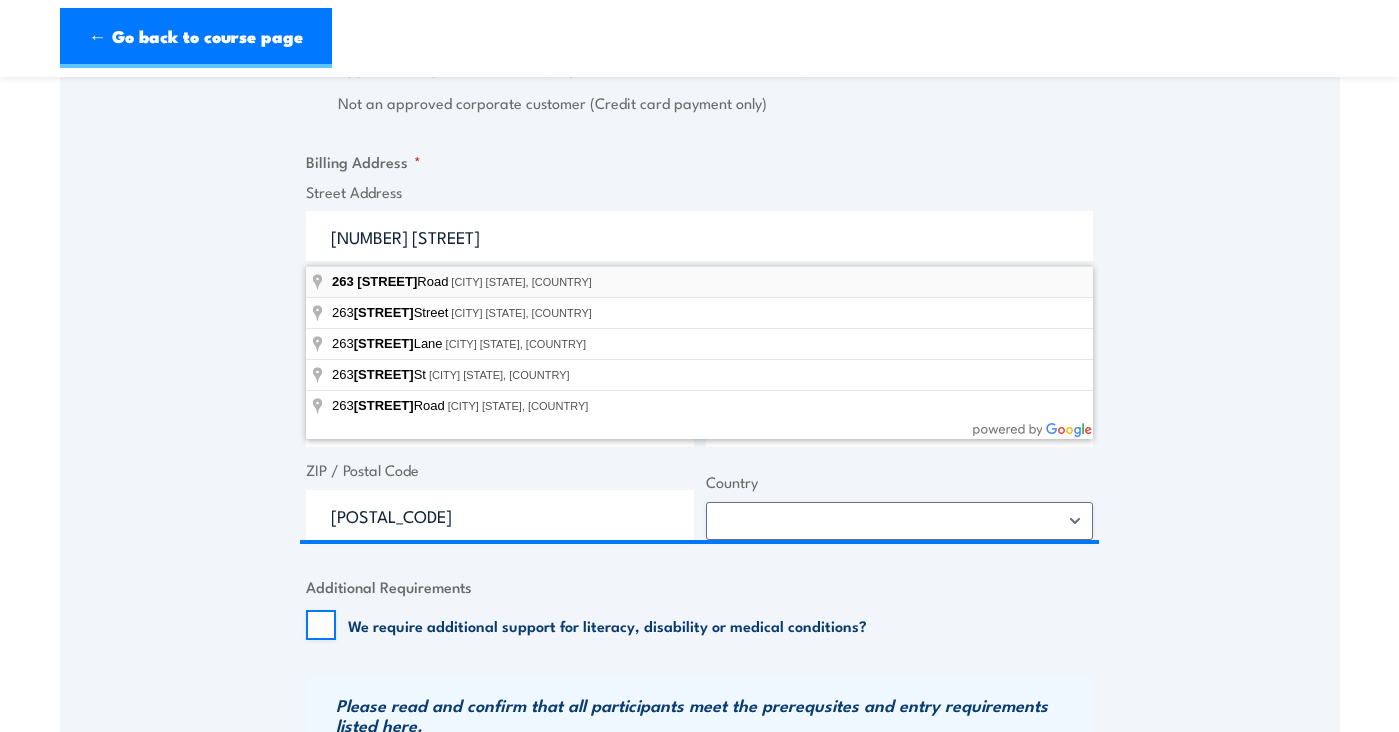 select on "Australia" 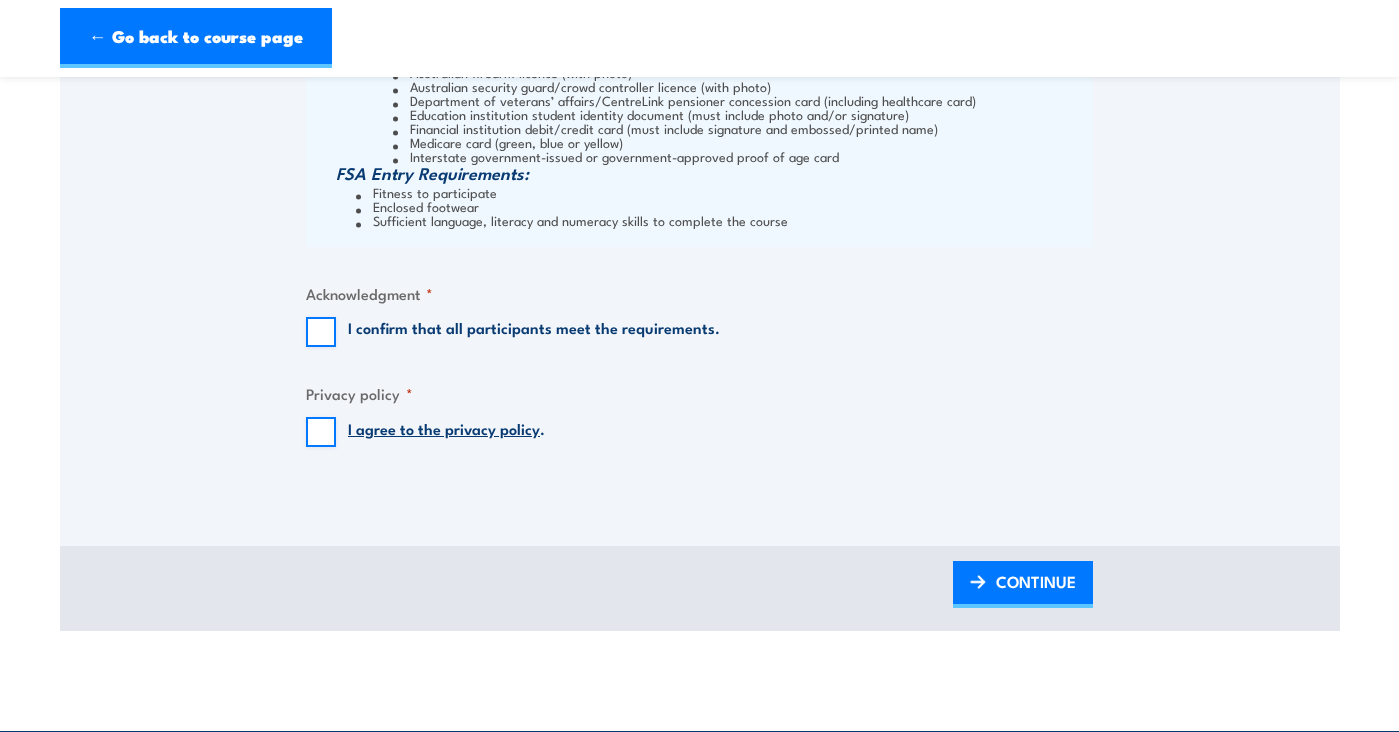 scroll, scrollTop: 2773, scrollLeft: 0, axis: vertical 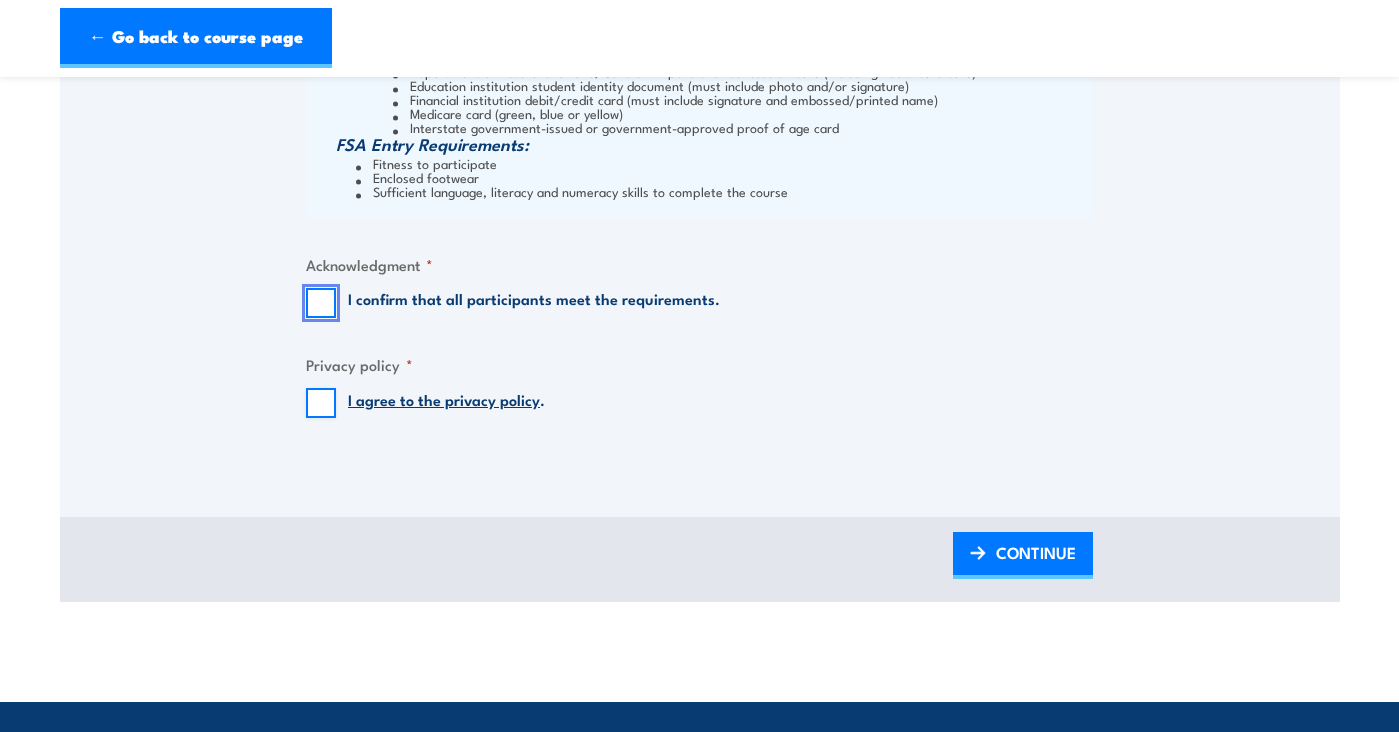 click on "I confirm that all participants meet the requirements." at bounding box center [321, 303] 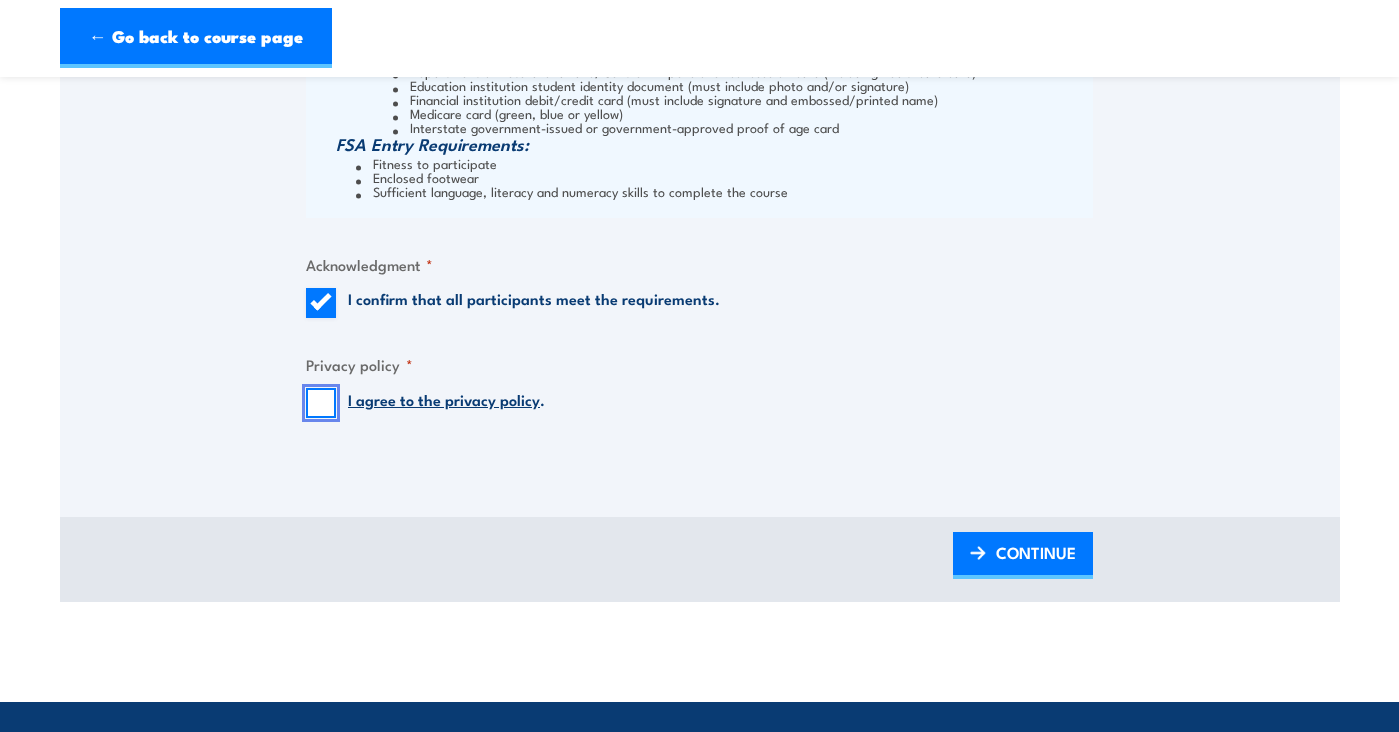 click on "I agree to the privacy policy ." at bounding box center (321, 403) 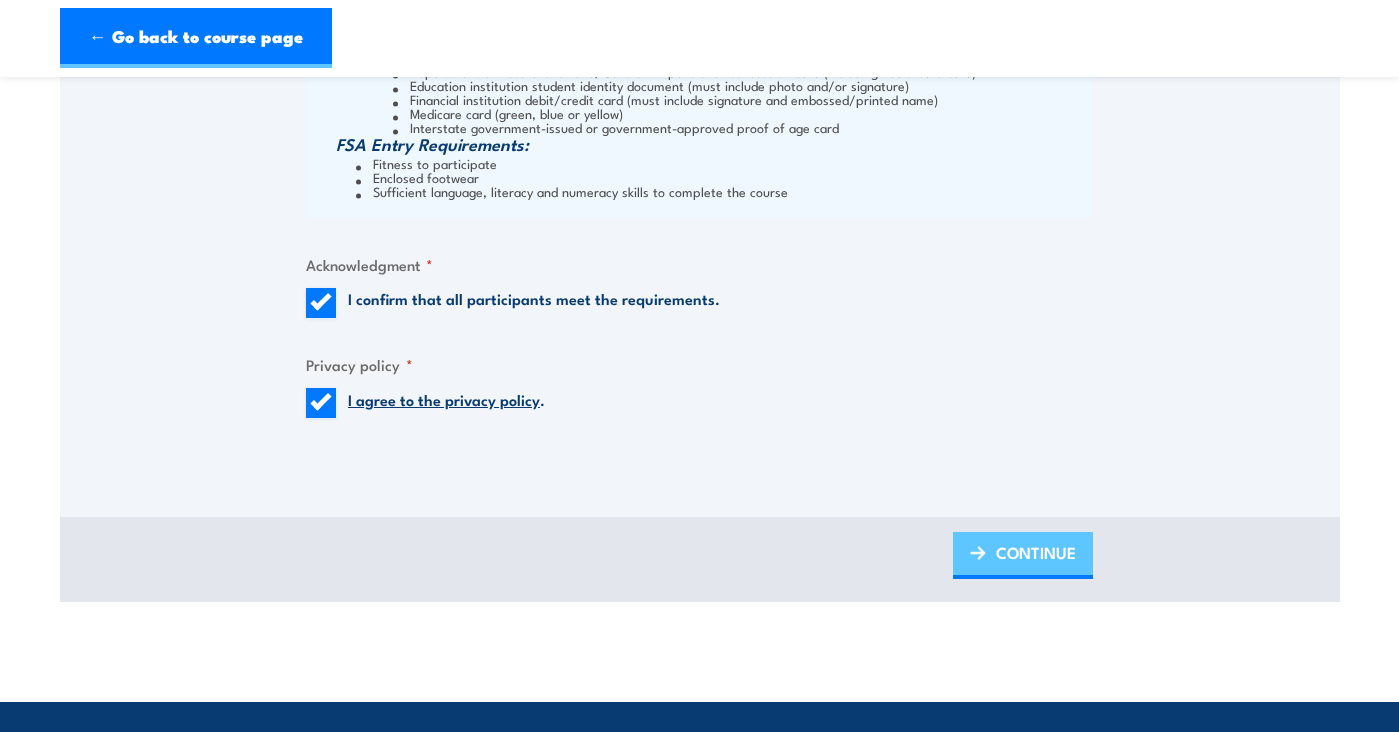 click on "CONTINUE" at bounding box center (1036, 552) 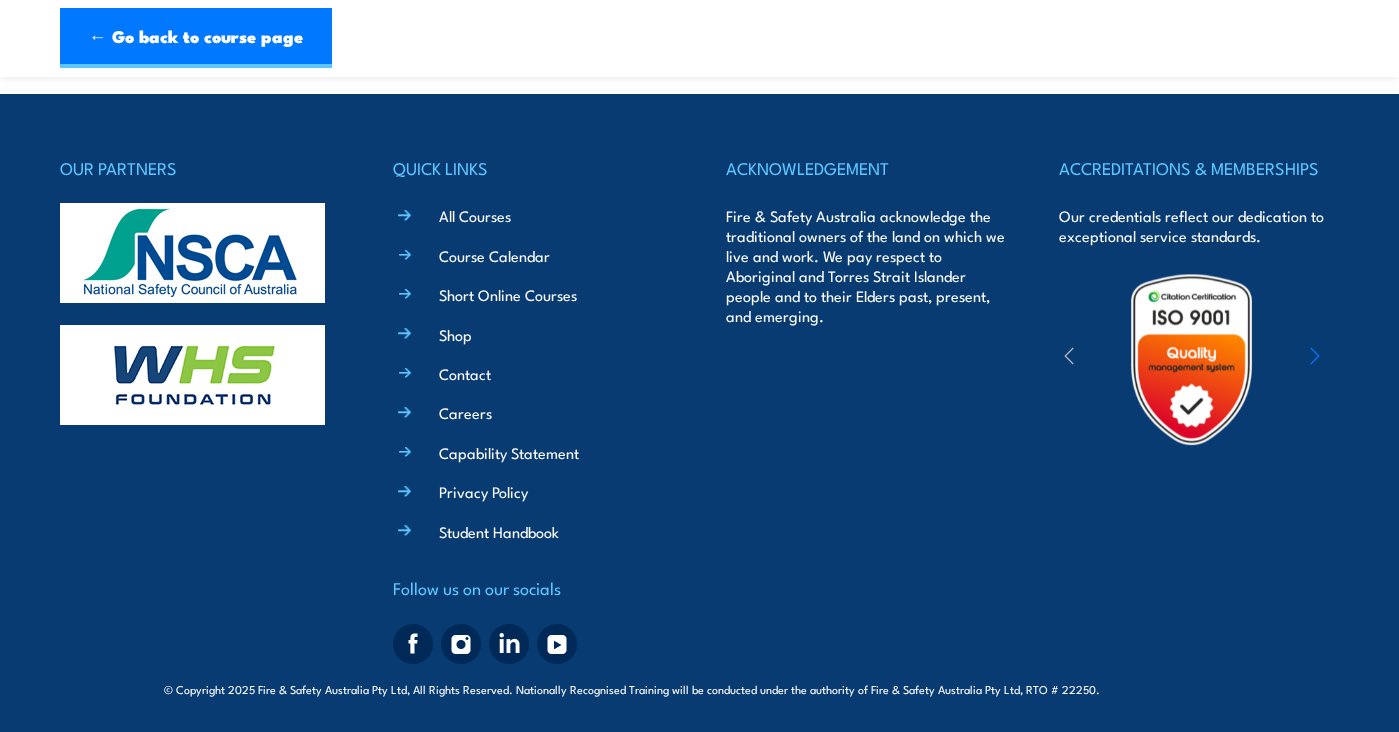 scroll, scrollTop: 1165, scrollLeft: 0, axis: vertical 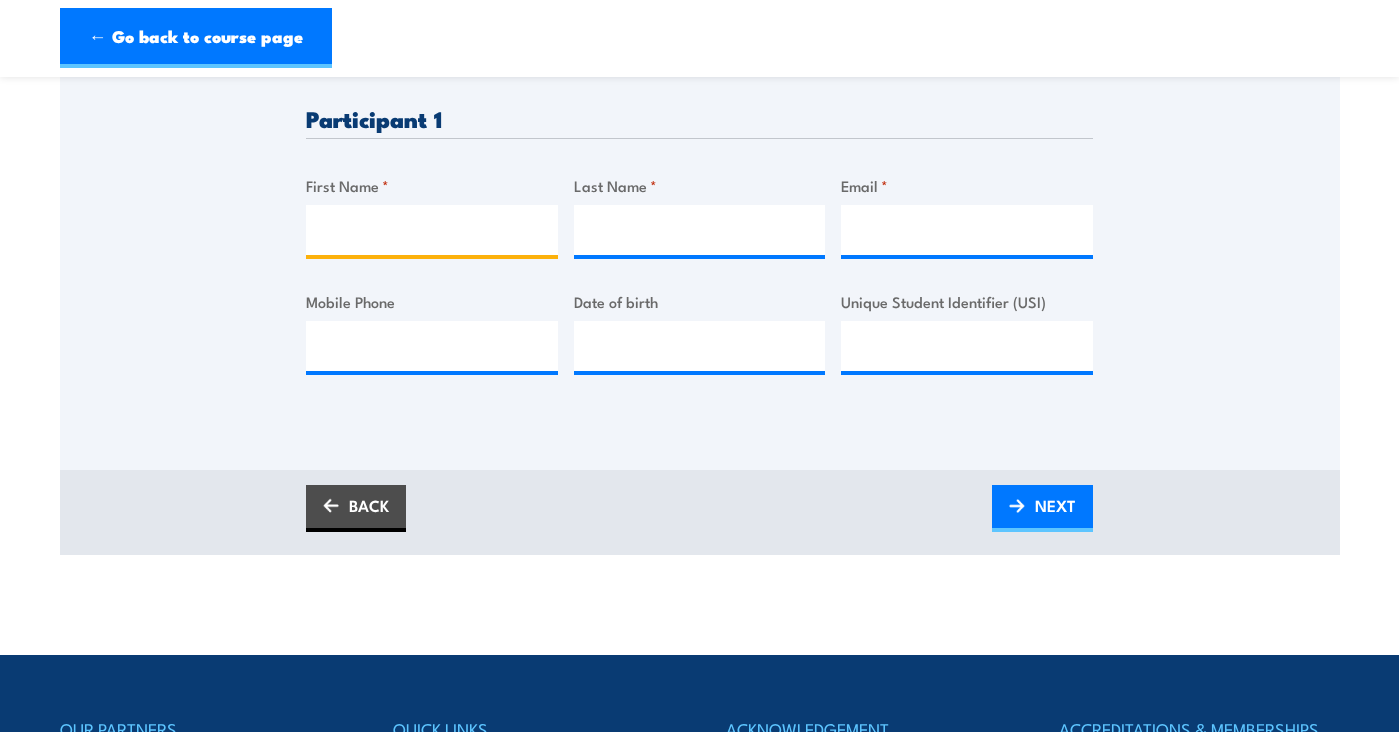 click on "First Name *" at bounding box center [432, 230] 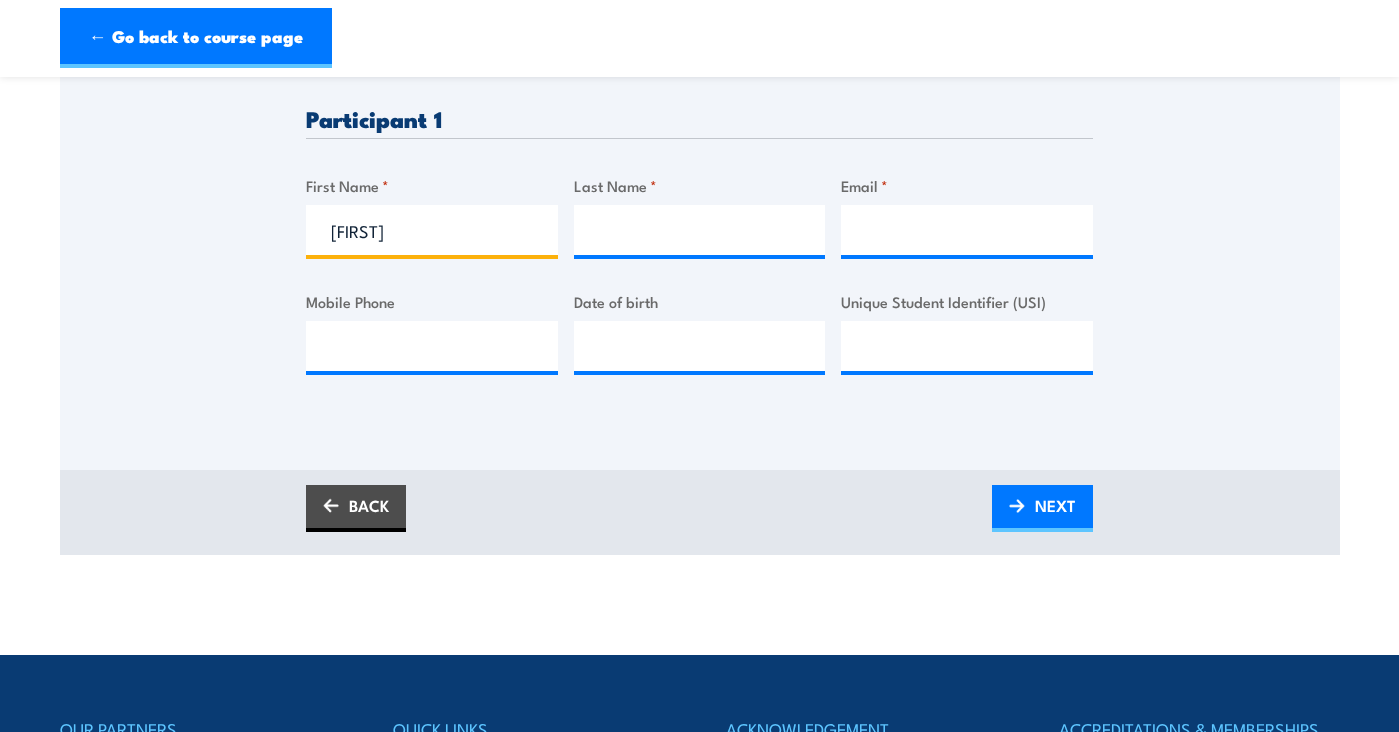 type on "Vito" 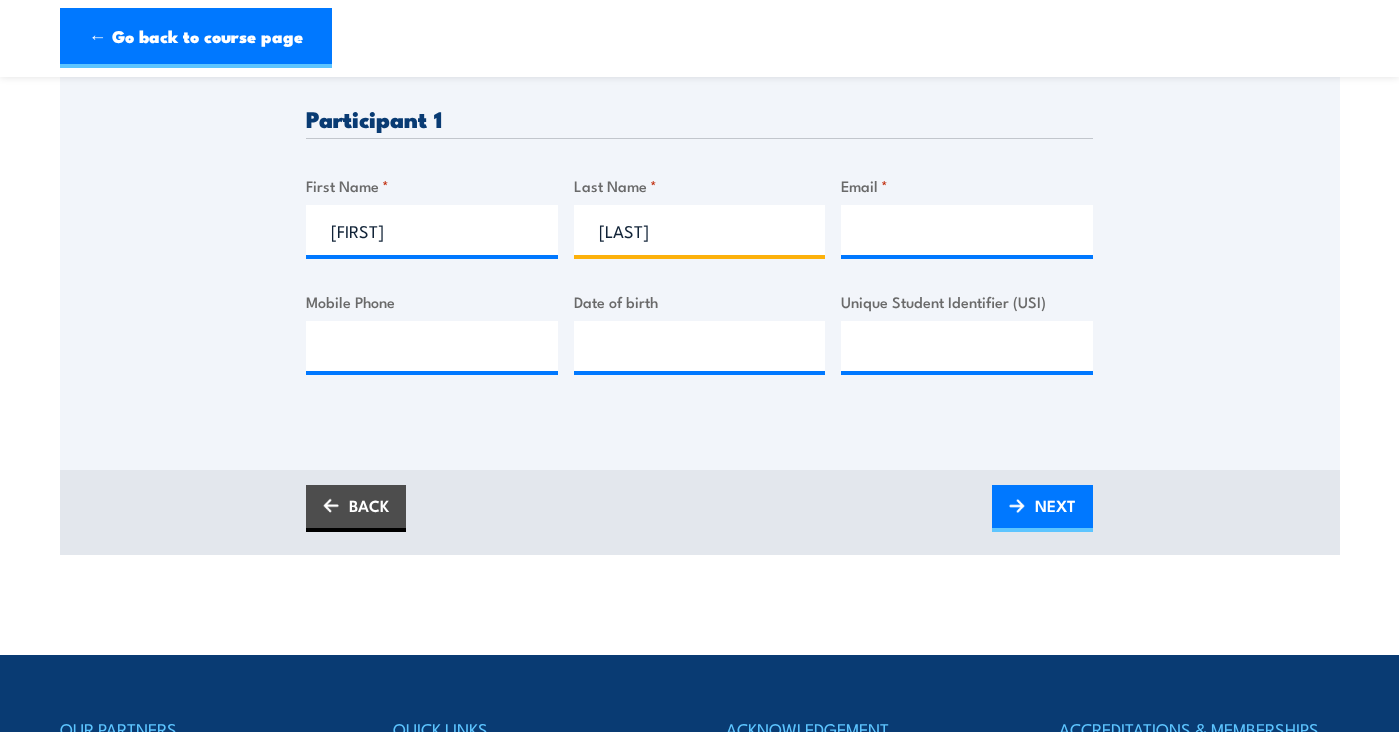 type on "Caltabiano" 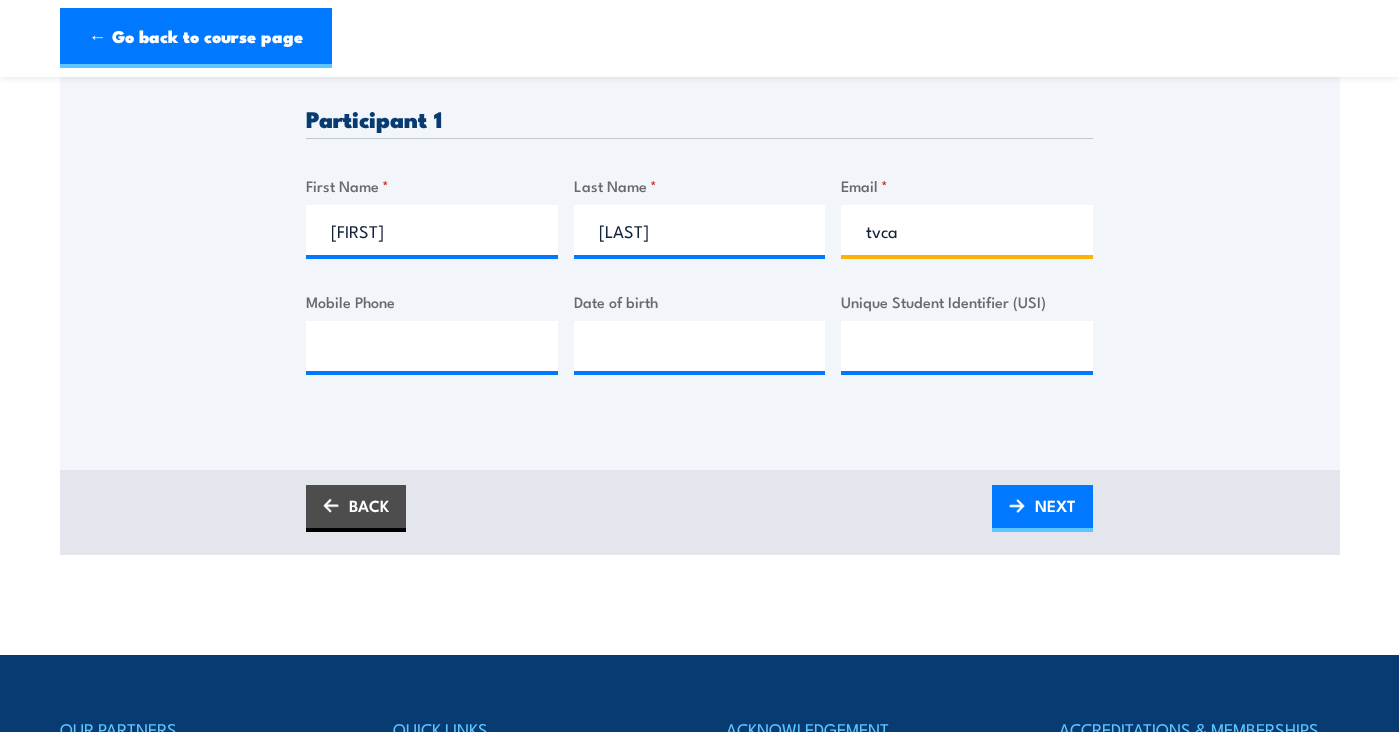 type on "tvcaltabiano@gmail.com" 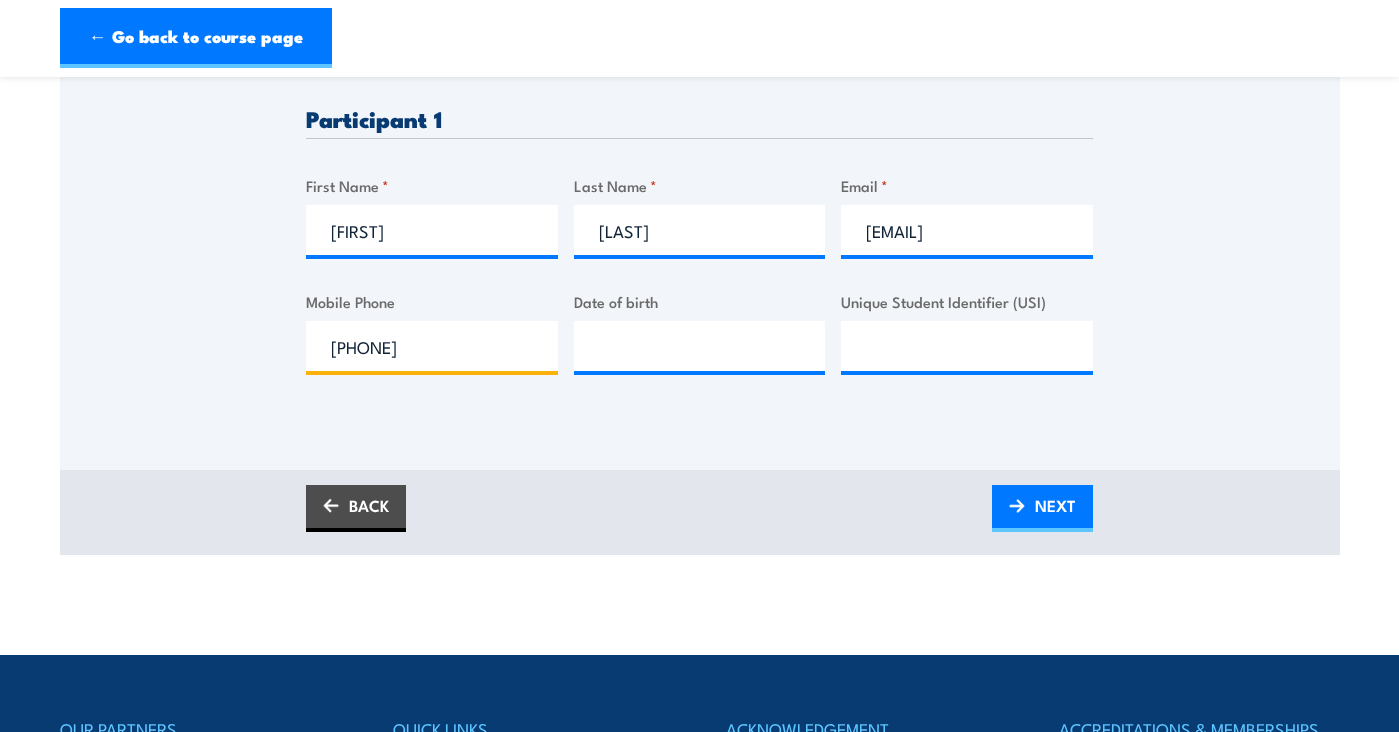 type on "0414329966" 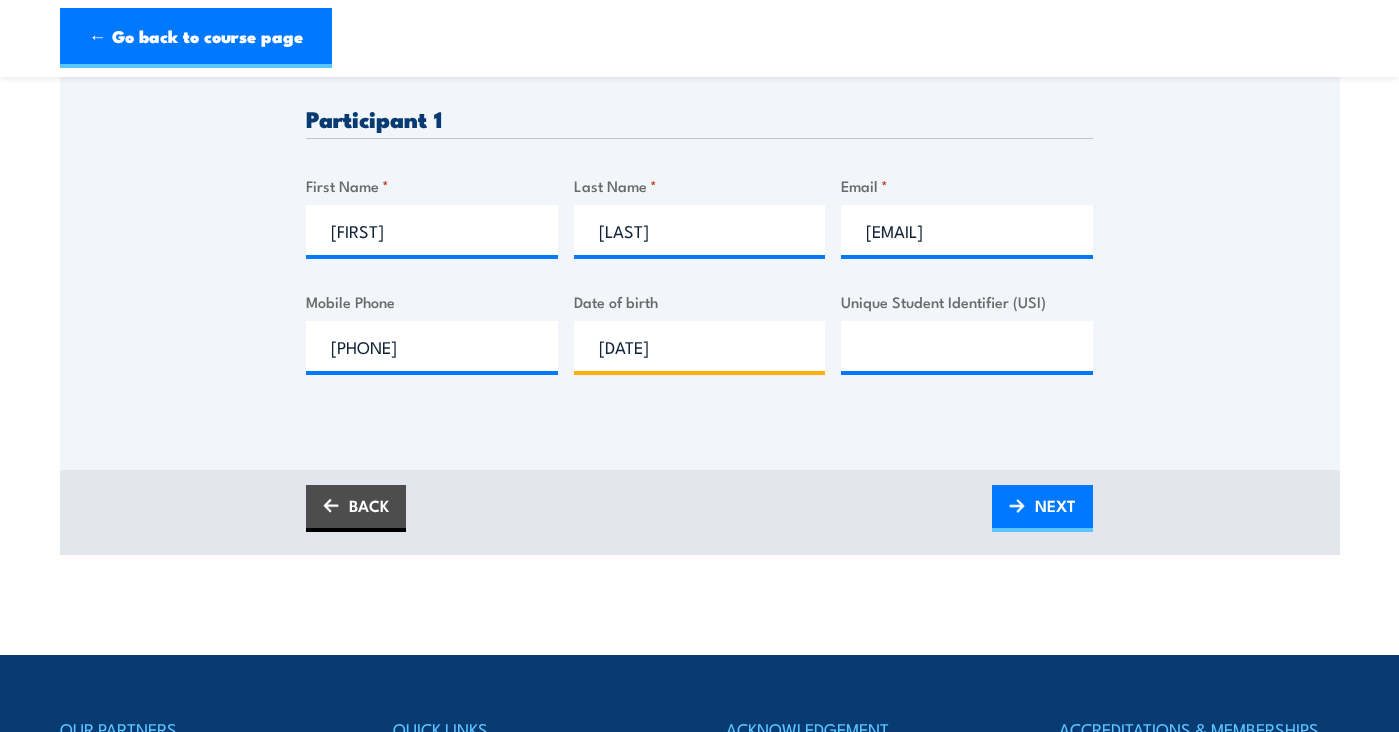 type on "07/09/1973" 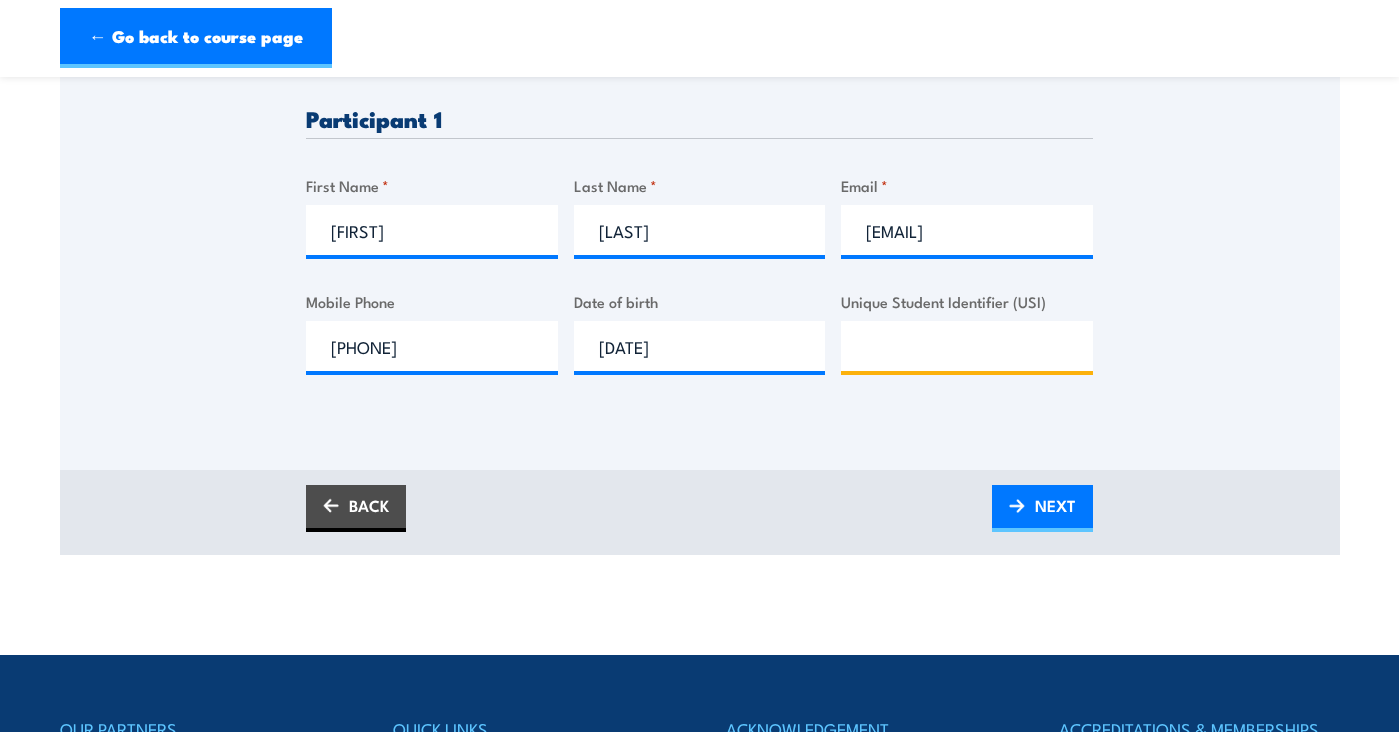 click on "Unique Student Identifier (USI)" at bounding box center [967, 346] 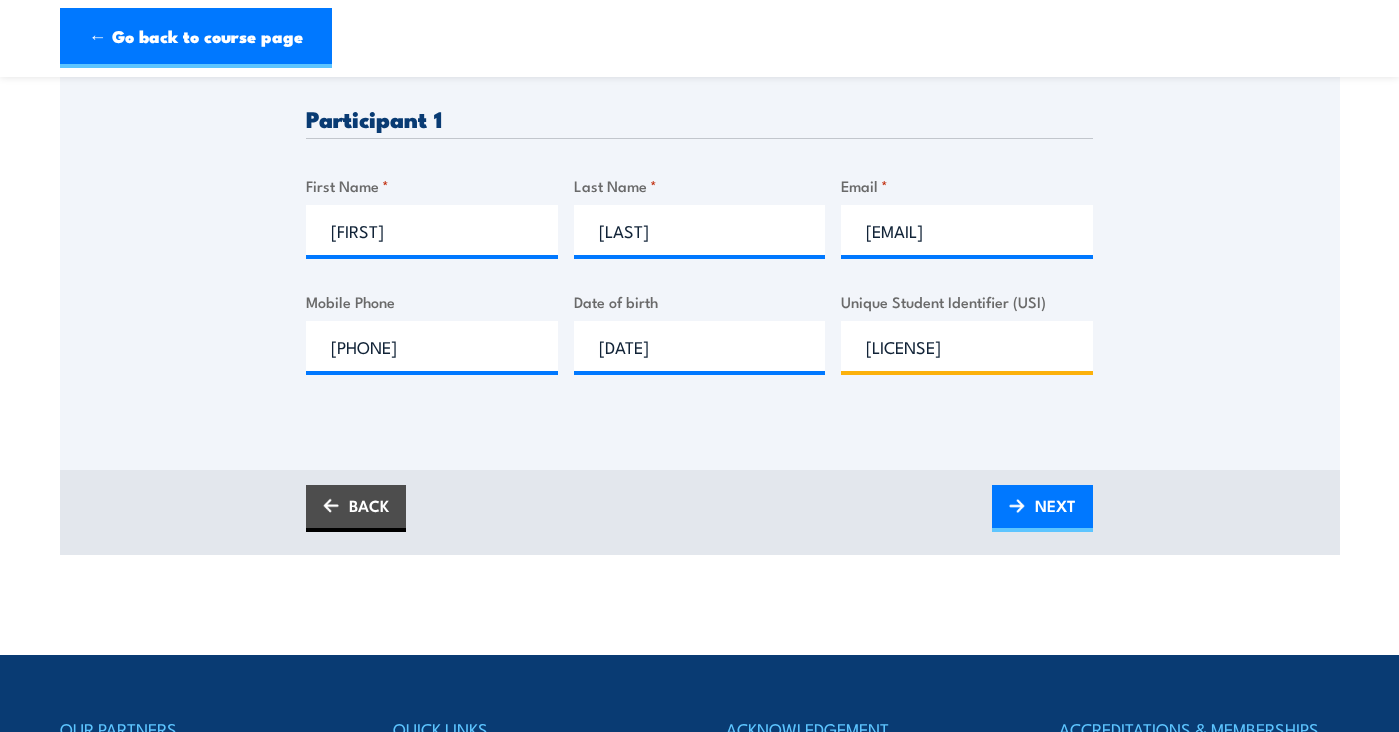 type on "ETJVB8LDTS" 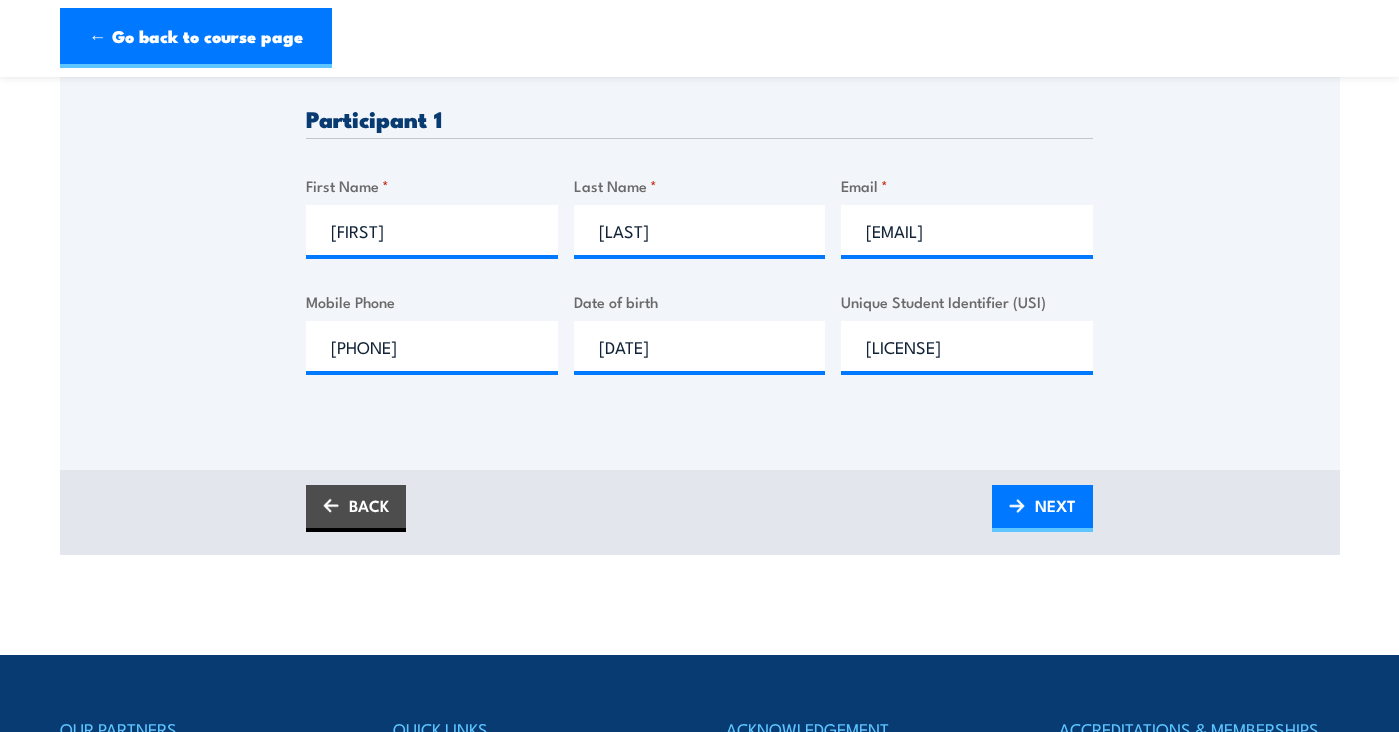 click on "Please provide names and contact details for each of the participants below.  Note: If you are a booking agent and not a participant, please change “Participant 1” to the appropriate details of the attendee.
Speak to a specialist
CALL  1300 885 530
CALL  1300 885 530
" * " indicates required fields
1 Billing Details 2 3 *" at bounding box center [700, 120] 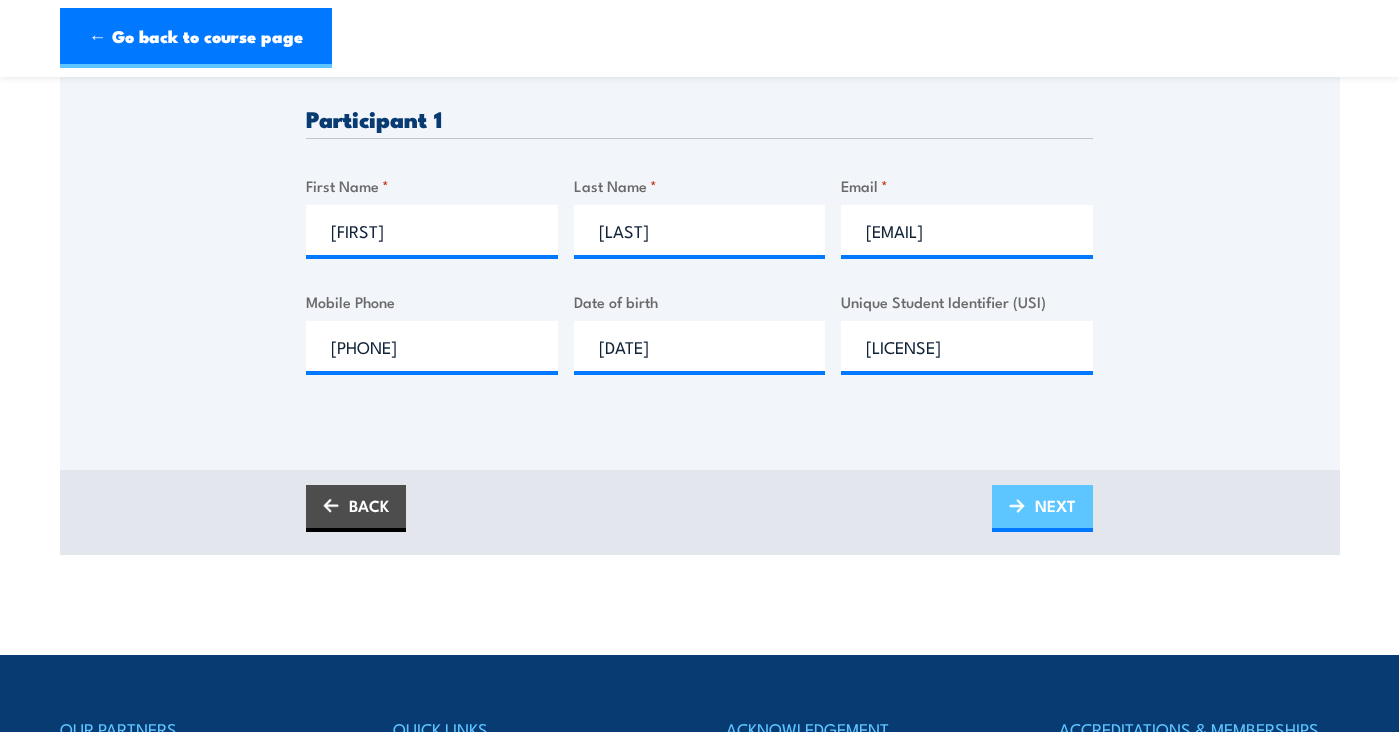 click on "NEXT" at bounding box center (1055, 505) 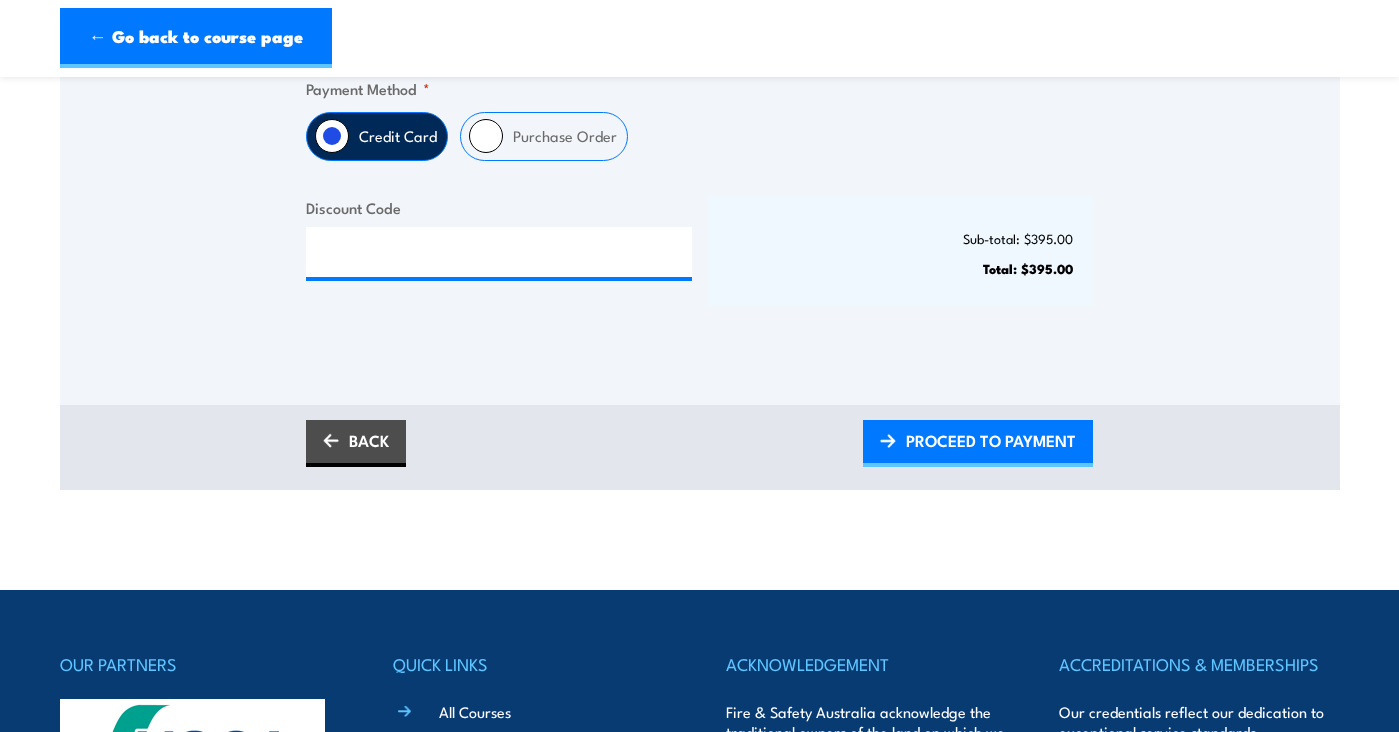 scroll, scrollTop: 241, scrollLeft: 0, axis: vertical 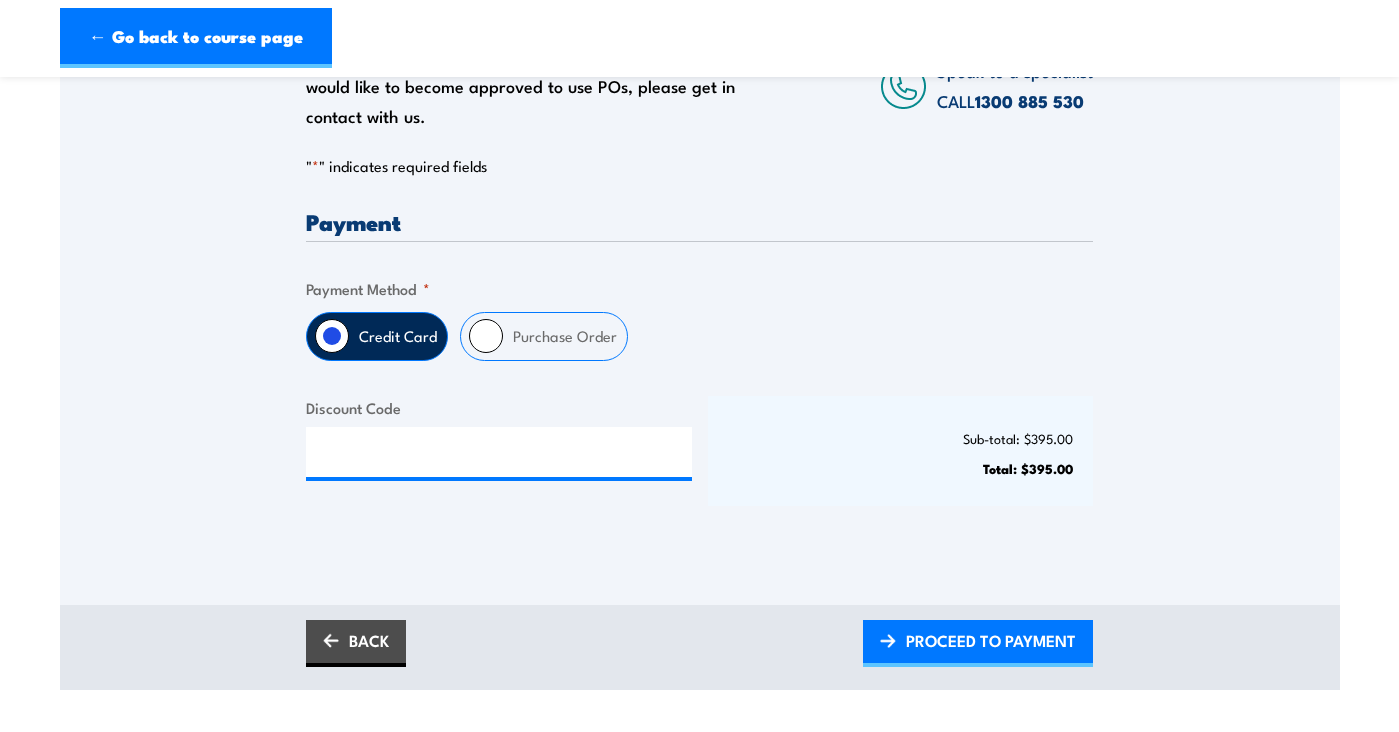 click on "Purchase Order" at bounding box center (486, 336) 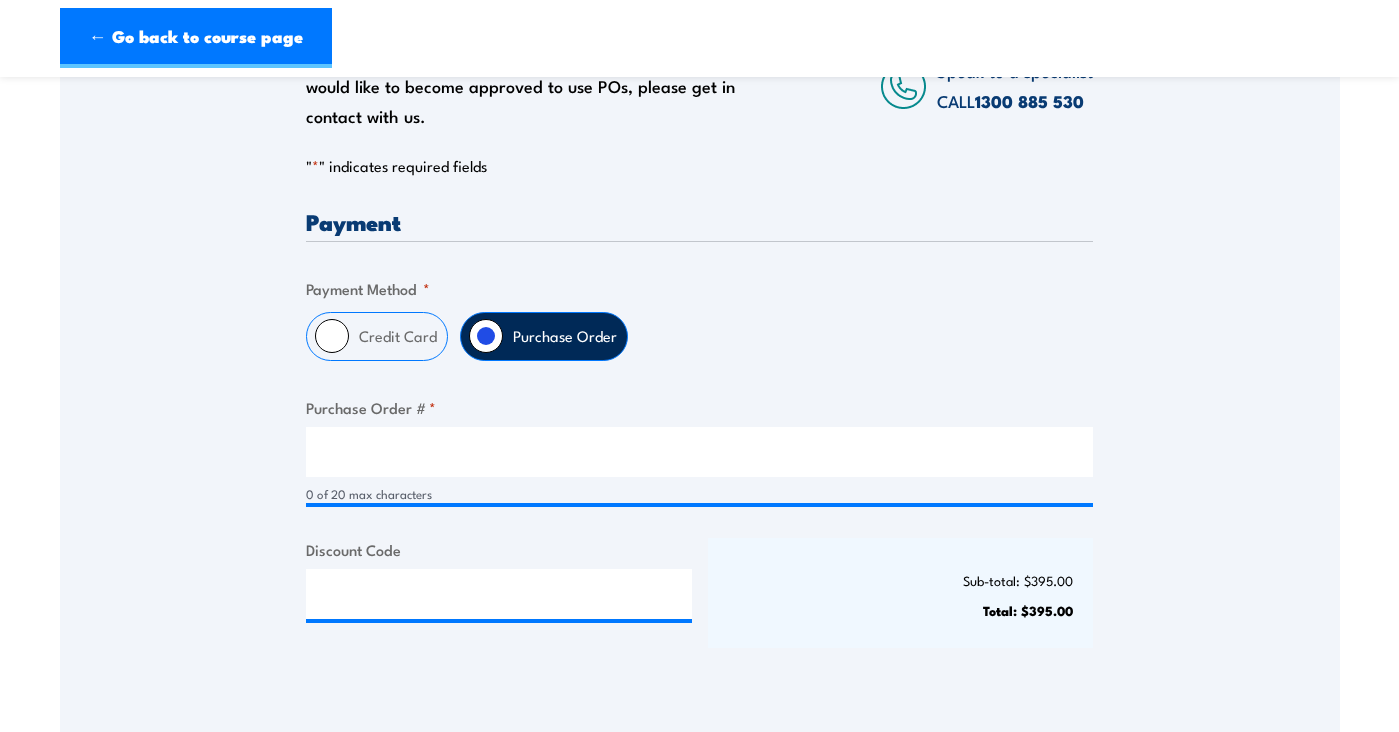 scroll, scrollTop: 500, scrollLeft: 0, axis: vertical 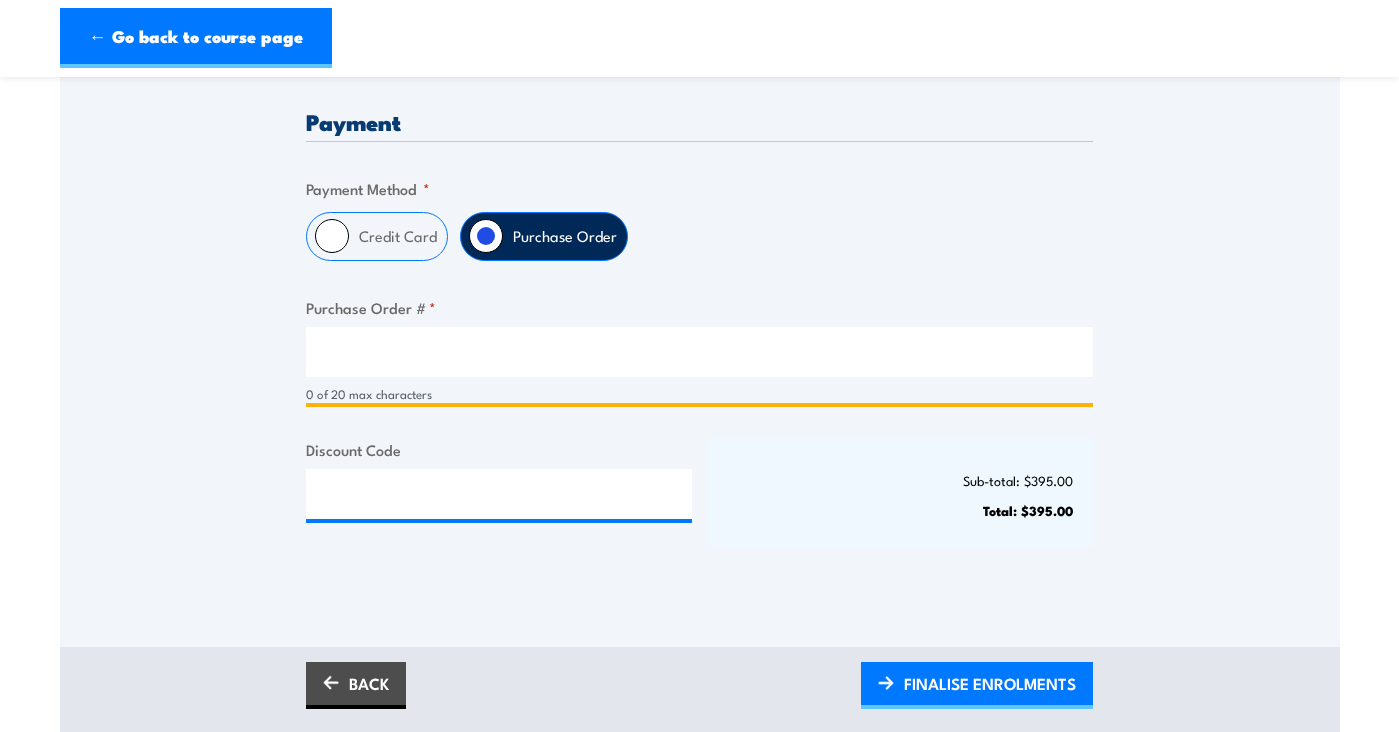 click on "Purchase Order # *" at bounding box center (699, 352) 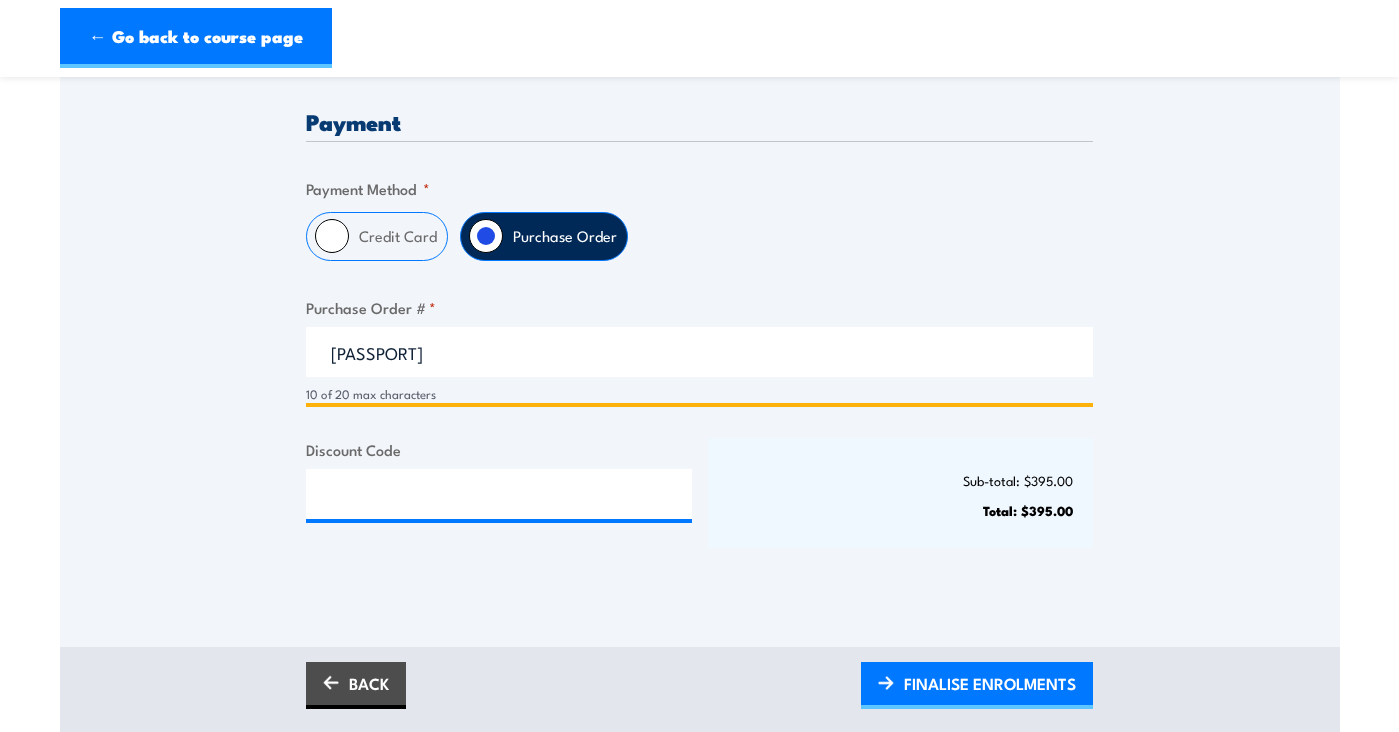 type on "VAA3025219" 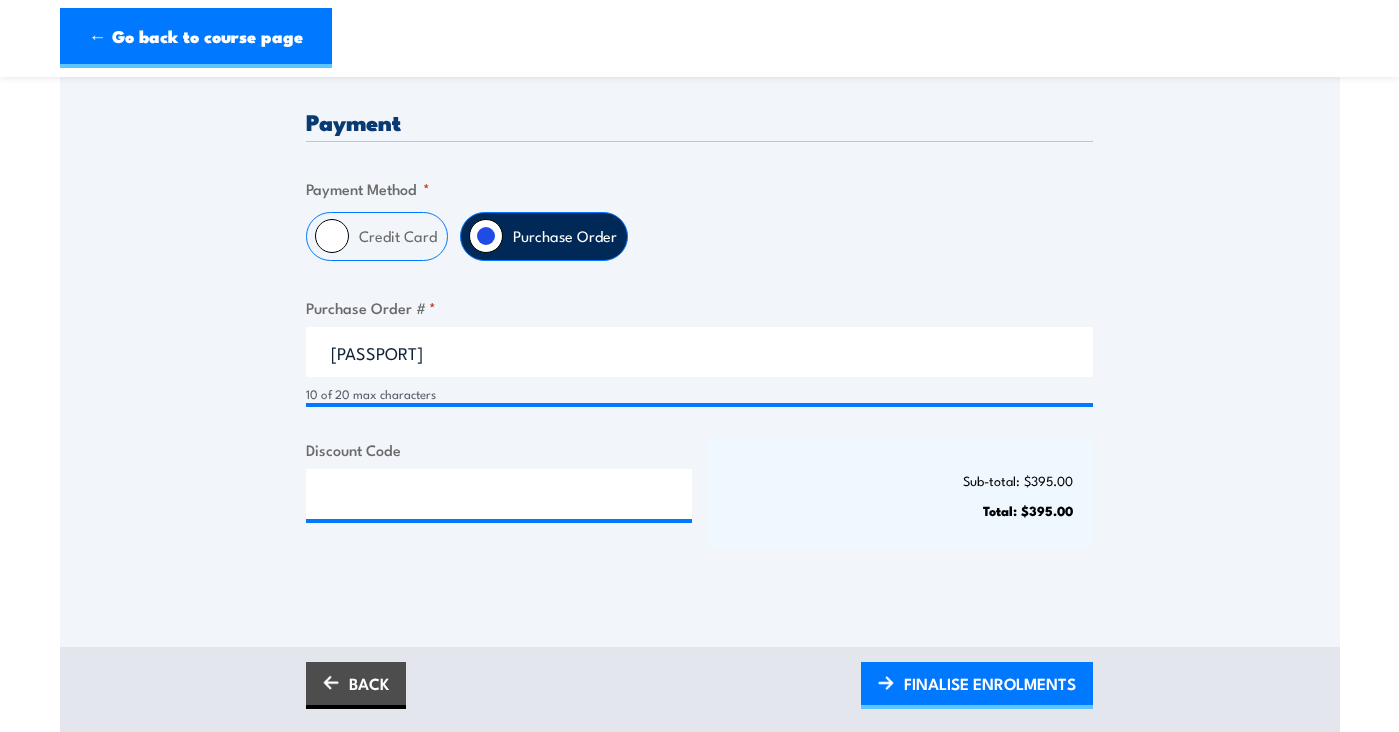 click on "Sub-total: $395.00 Total: $395.00" at bounding box center (901, 493) 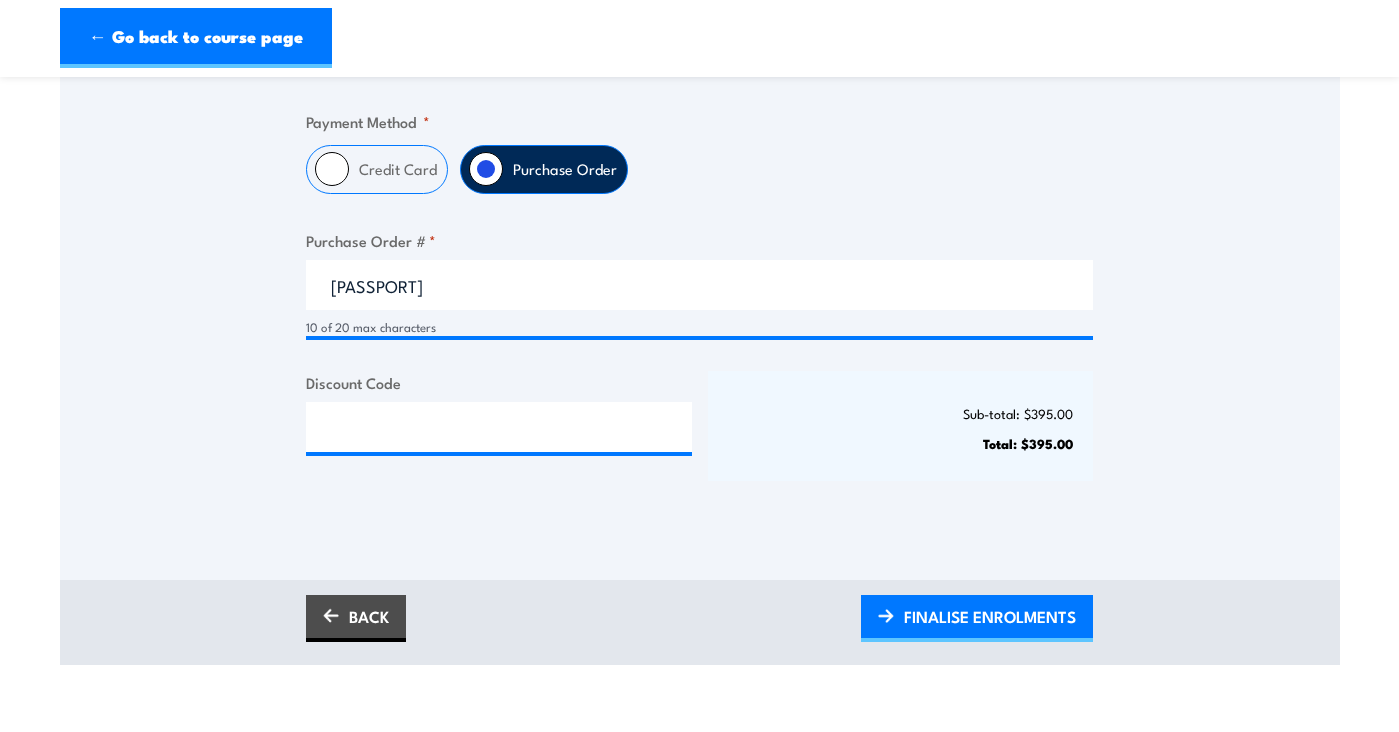 scroll, scrollTop: 600, scrollLeft: 0, axis: vertical 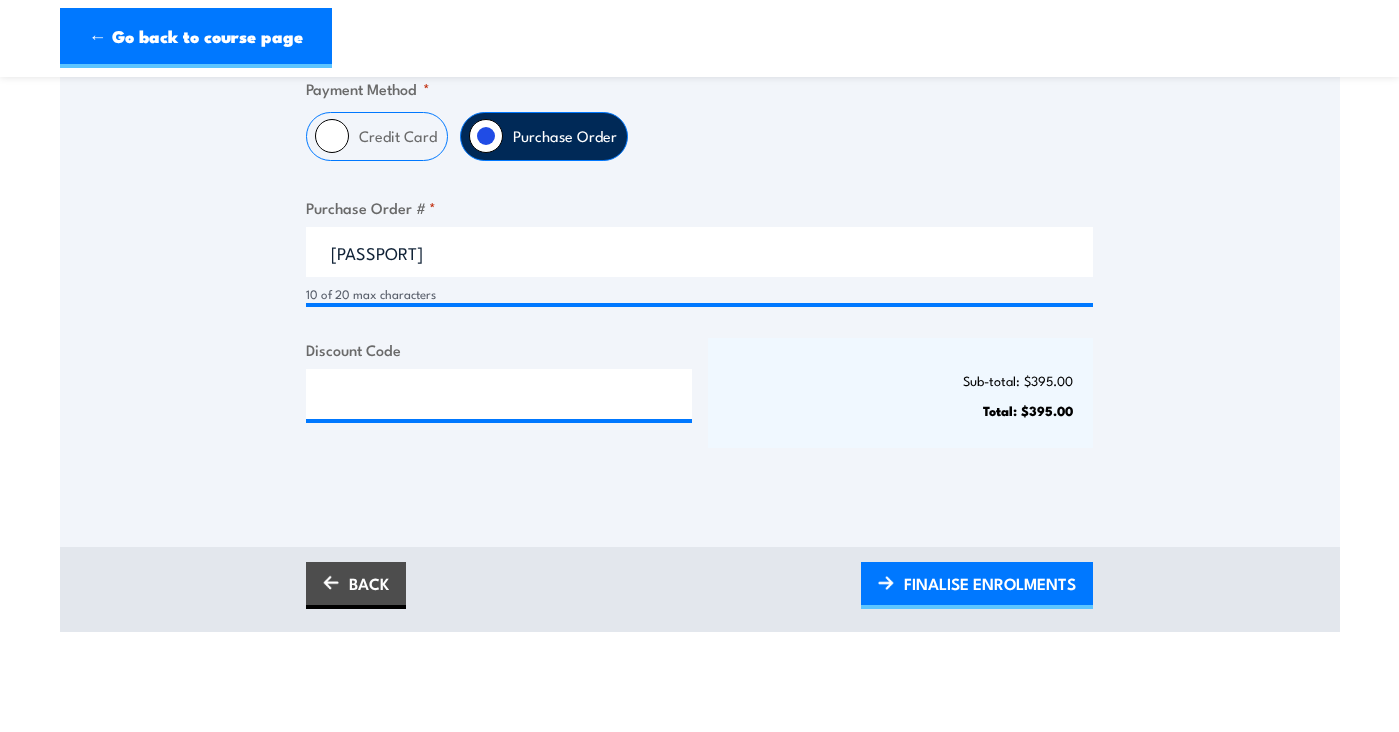 click on "Only approved companies can use purchase orders. If you would like to become approved to use POs, please get in contact with us.
Speak to a specialist
CALL  1300 885 530
CALL  1300 885 530
" * " indicates required fields
1 Billing Details 2 Participants 3 Payment
Billing details I am enroling as: *" at bounding box center [700, 131] 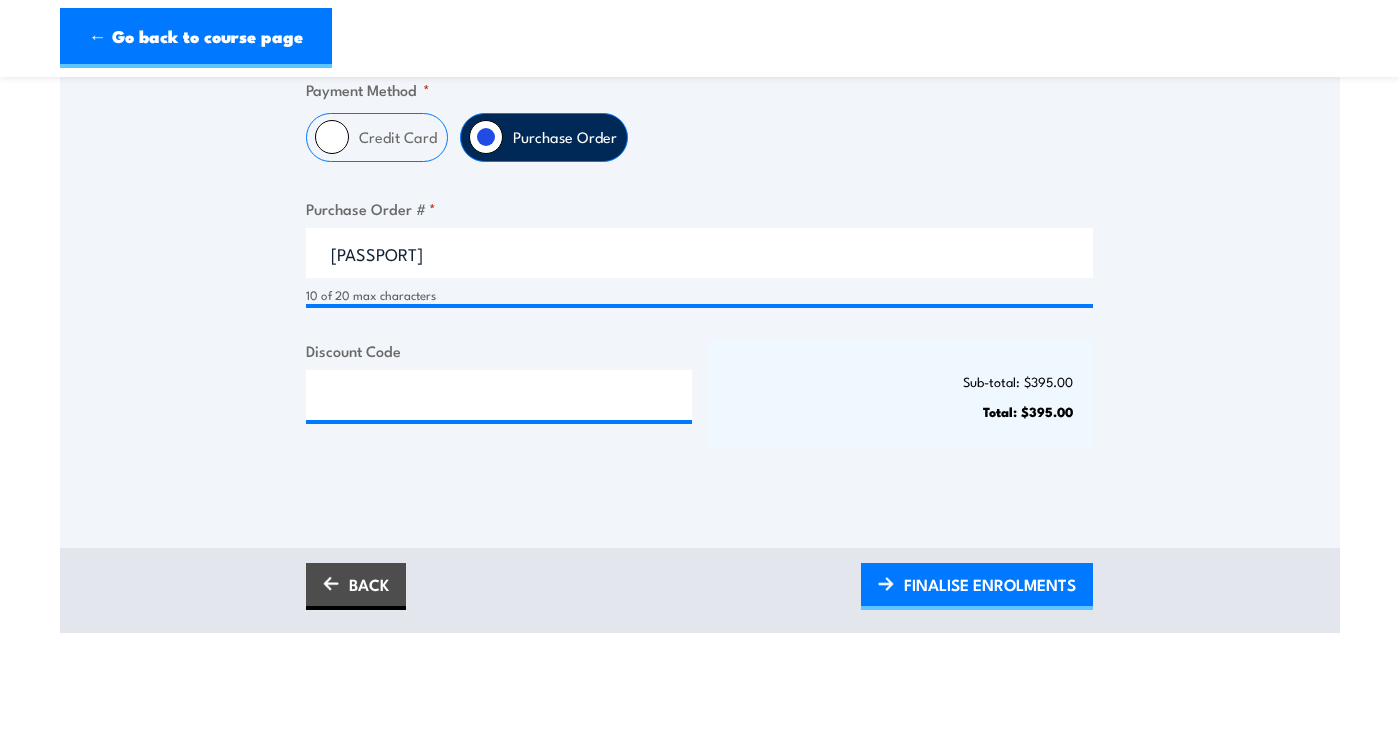 scroll, scrollTop: 600, scrollLeft: 0, axis: vertical 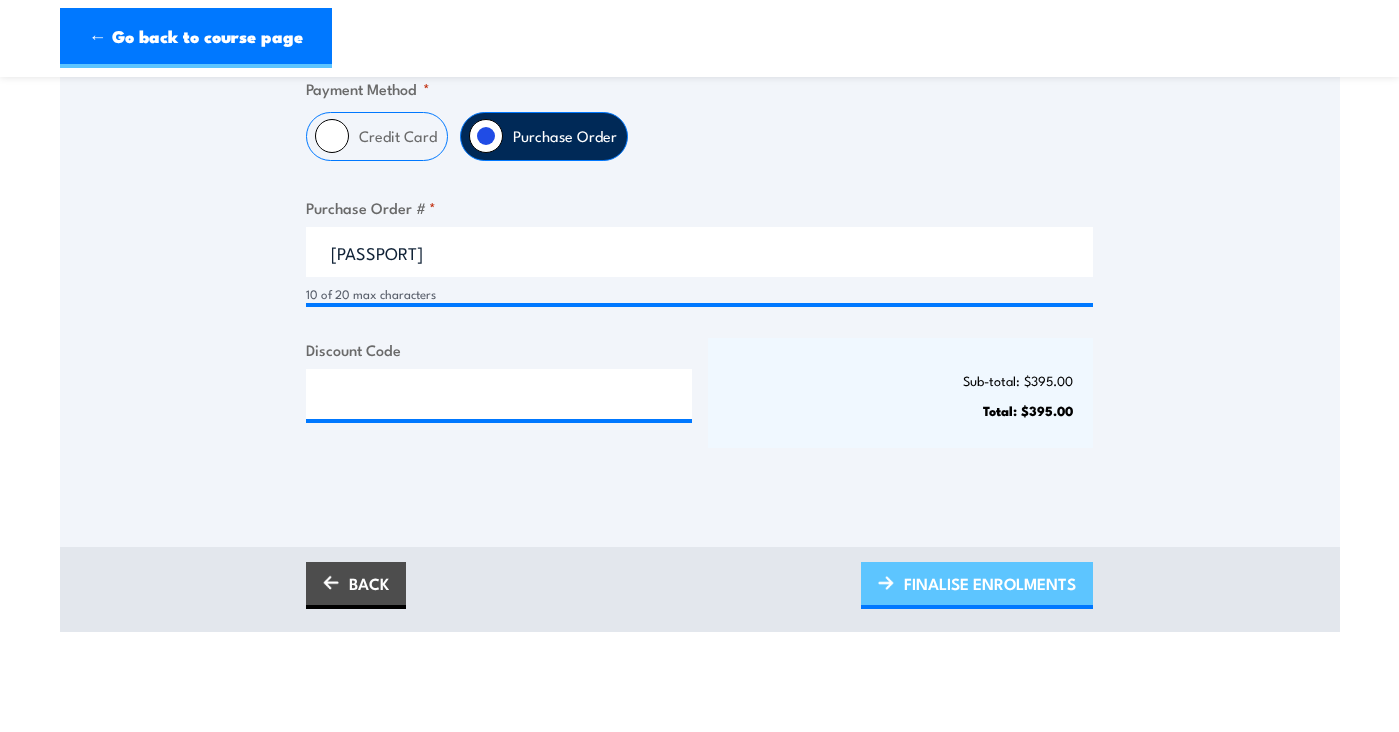 click on "FINALISE ENROLMENTS" at bounding box center (990, 583) 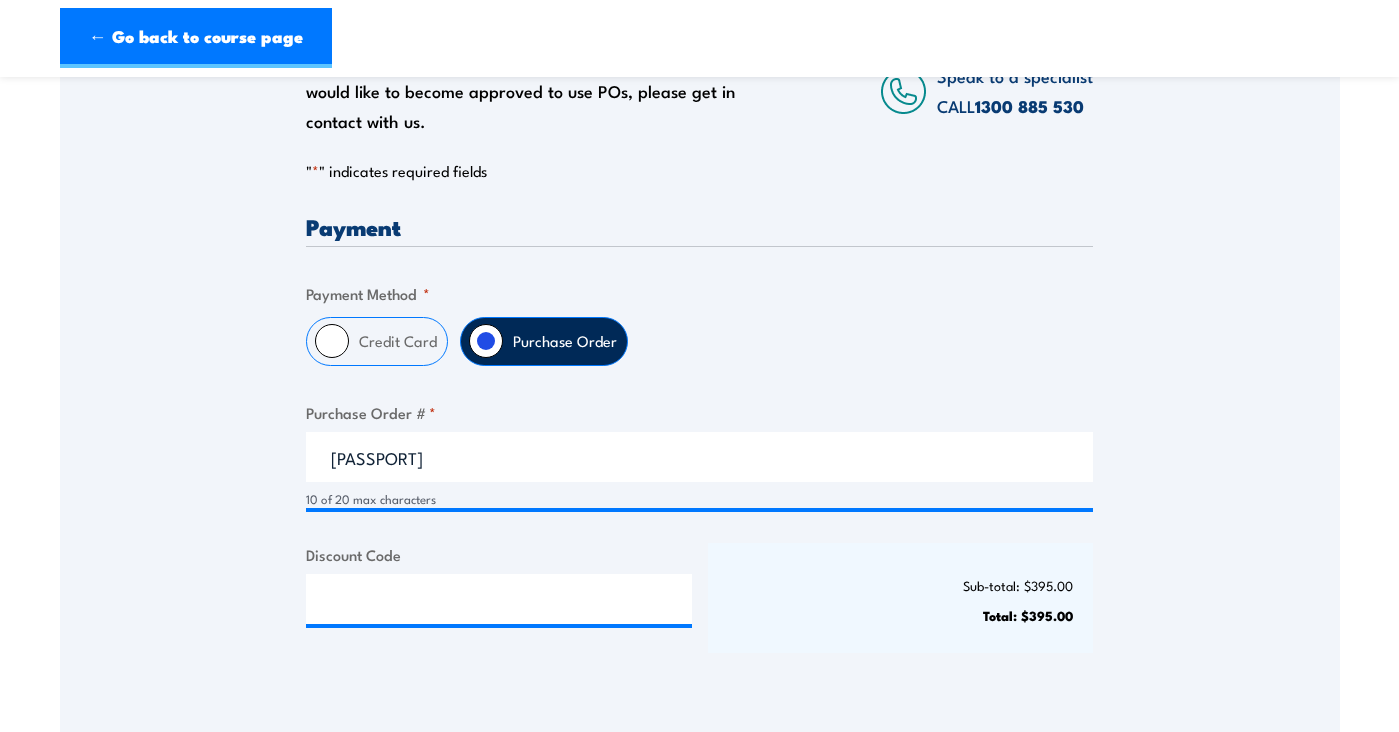 scroll, scrollTop: 400, scrollLeft: 0, axis: vertical 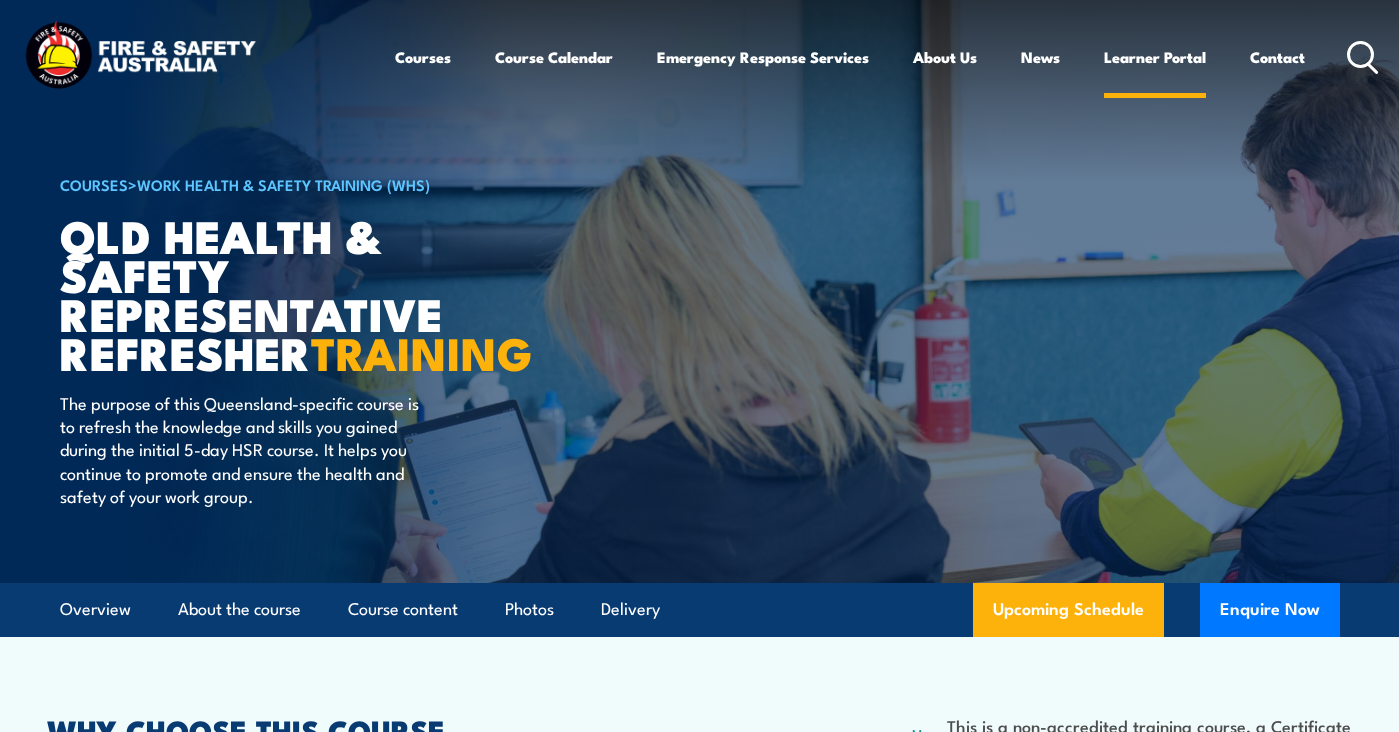 click on "Learner Portal" at bounding box center [1155, 57] 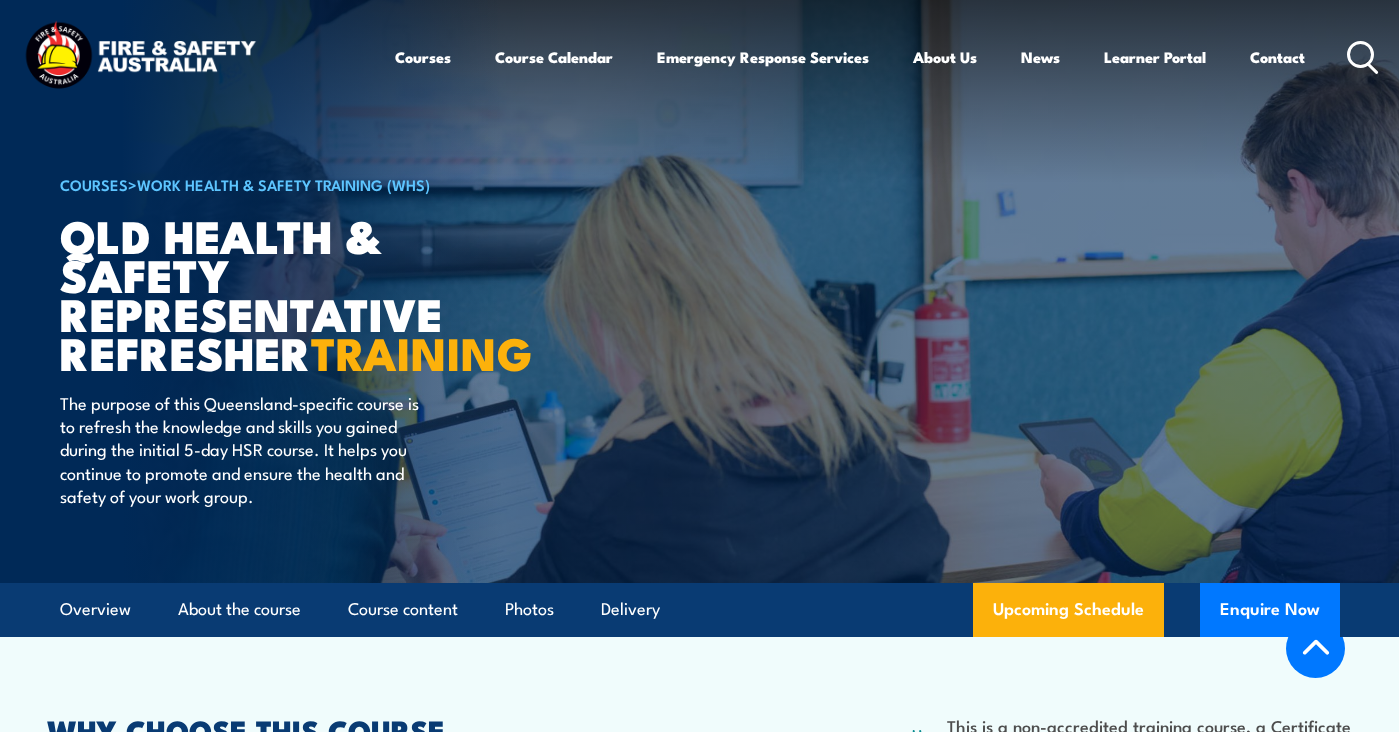 scroll, scrollTop: 3487, scrollLeft: 0, axis: vertical 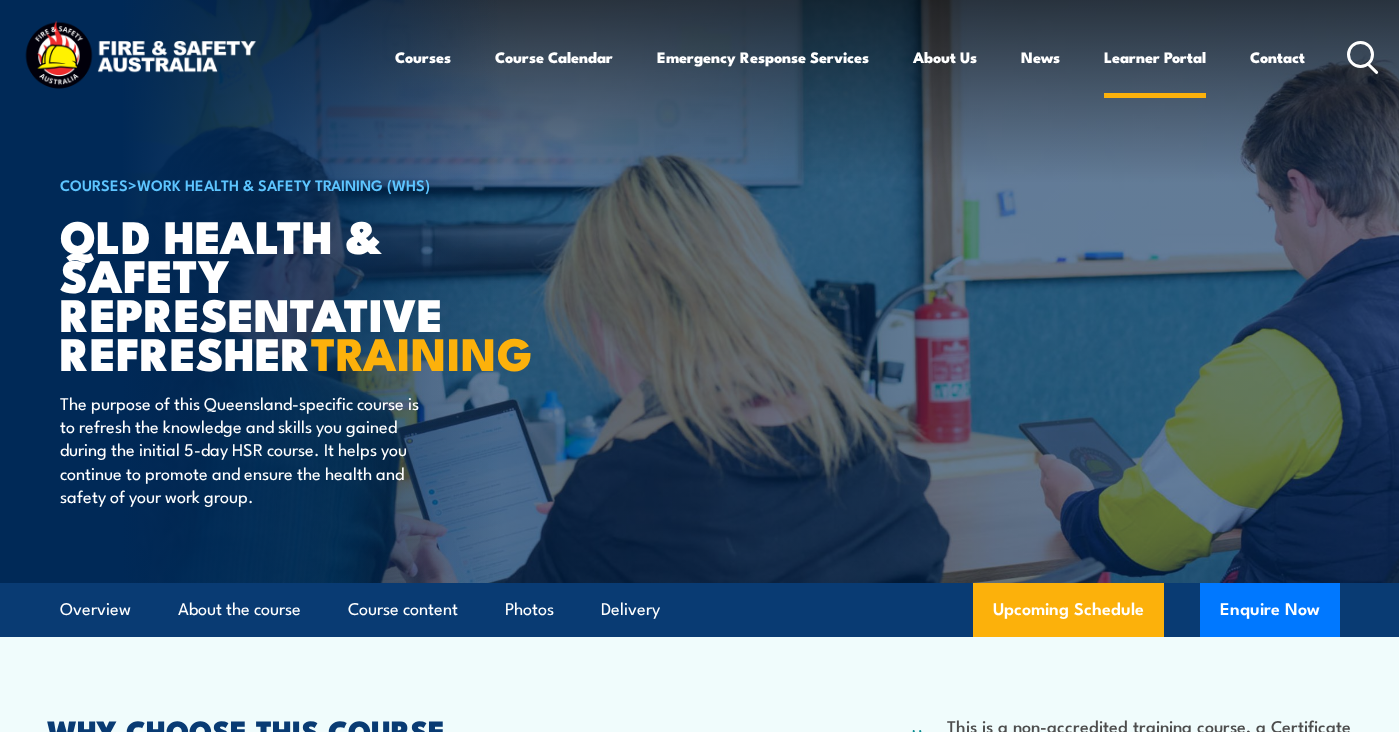 click on "Learner Portal" at bounding box center [1155, 57] 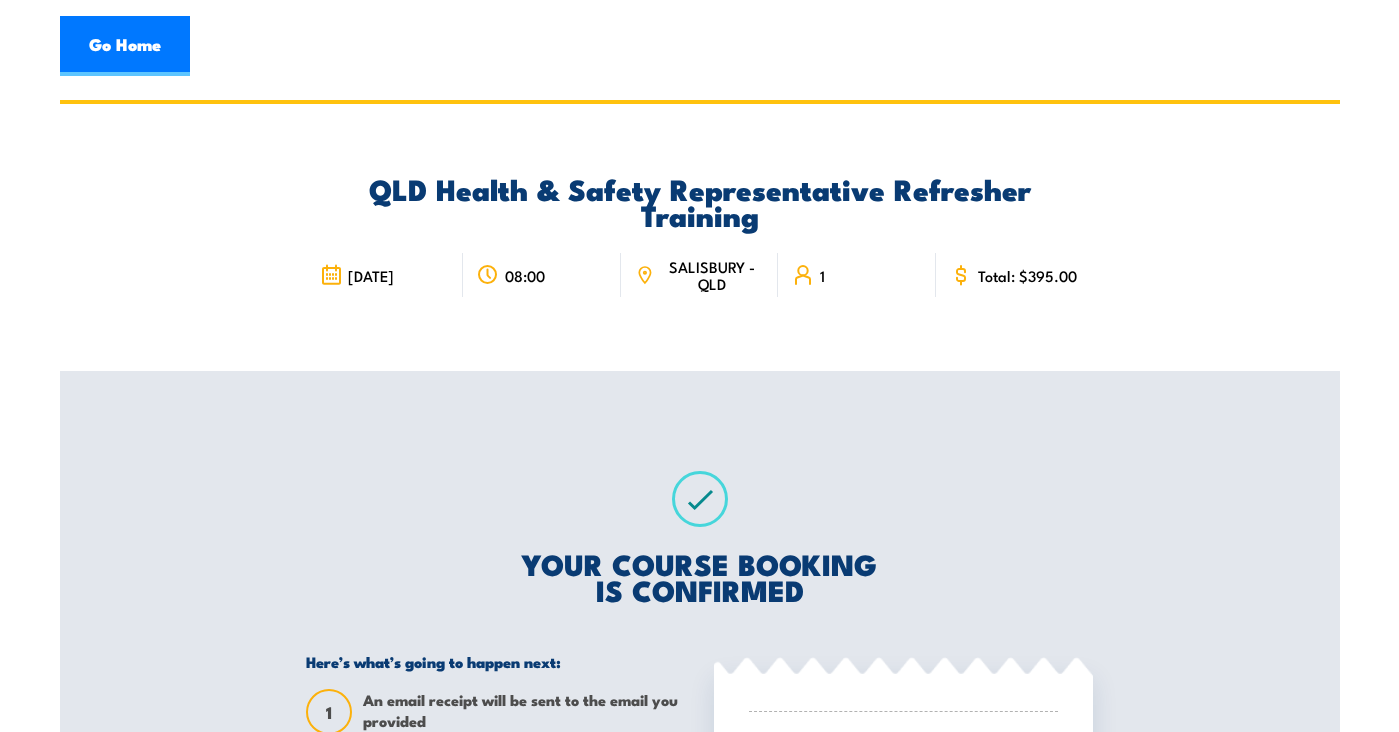 scroll, scrollTop: 0, scrollLeft: 0, axis: both 